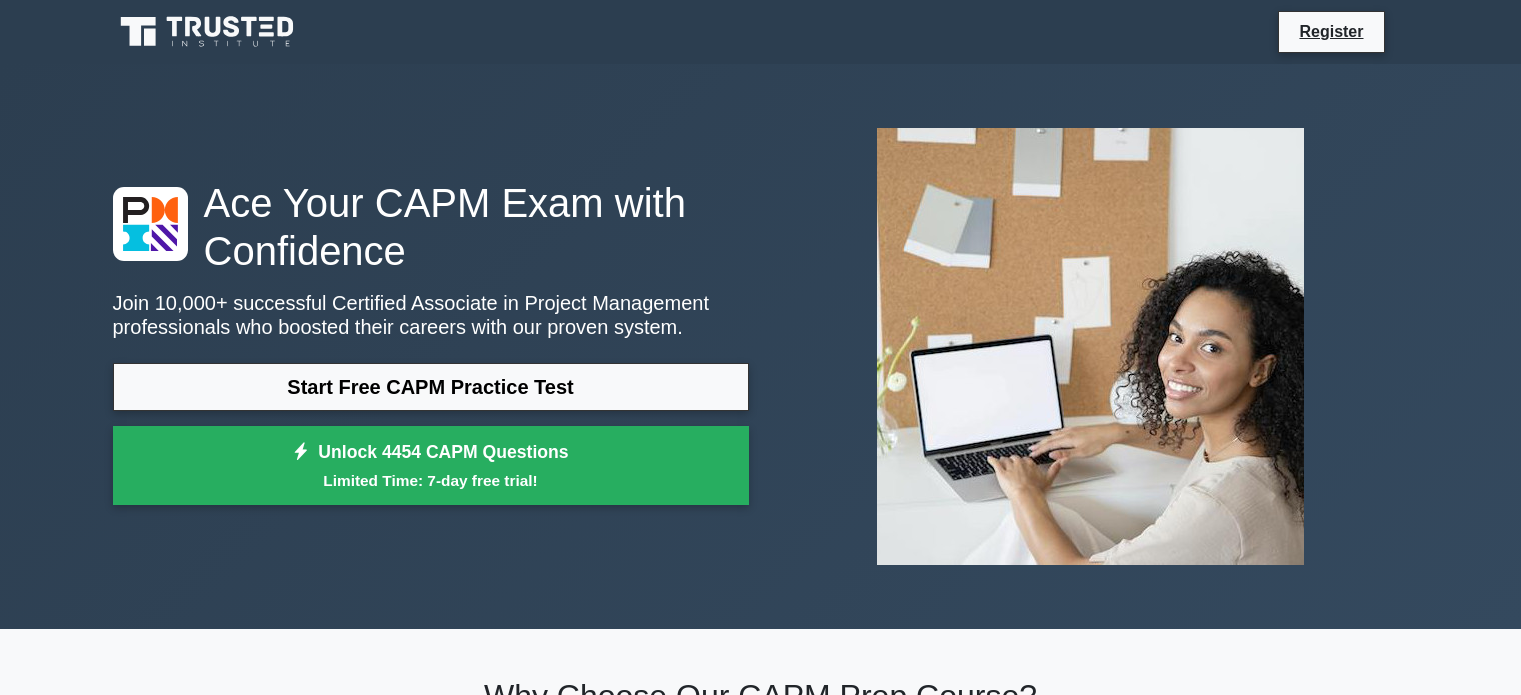 scroll, scrollTop: 0, scrollLeft: 0, axis: both 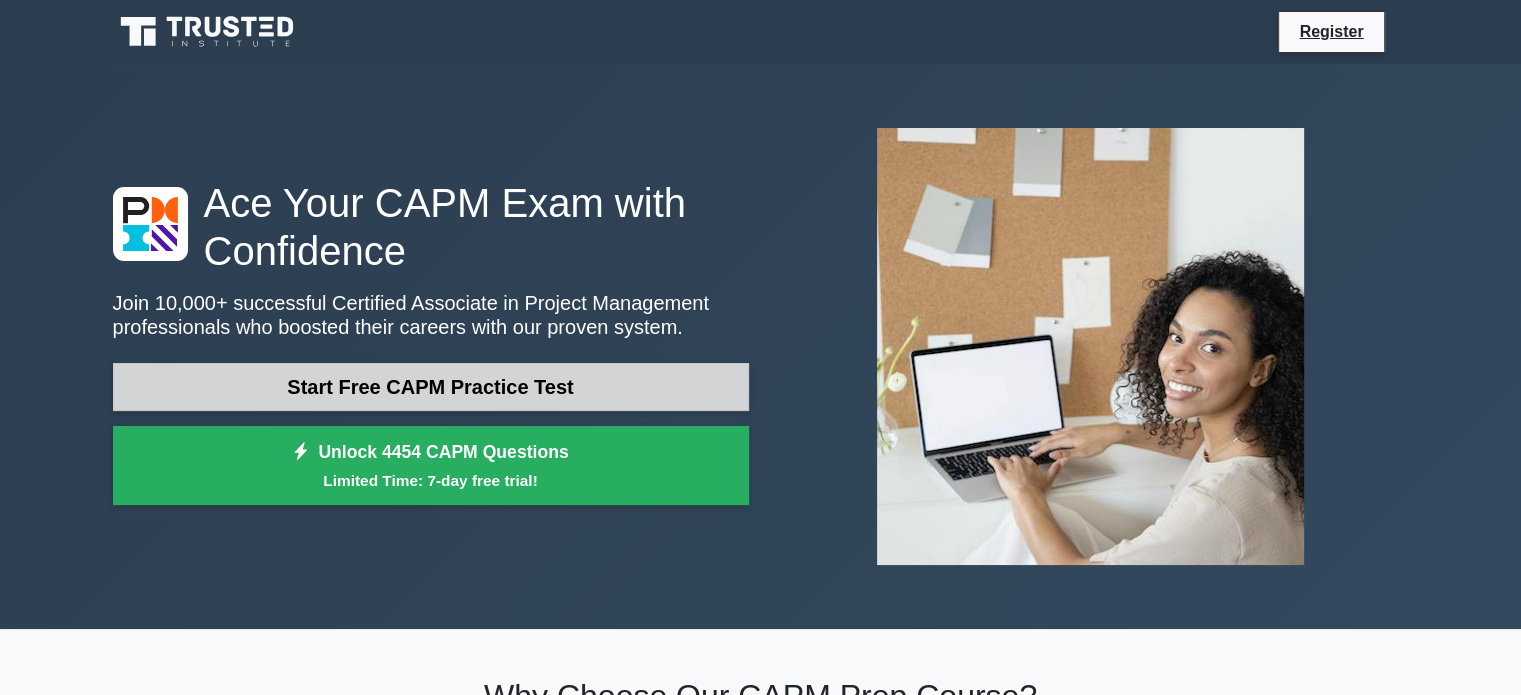 click on "Start Free CAPM Practice Test" at bounding box center (431, 387) 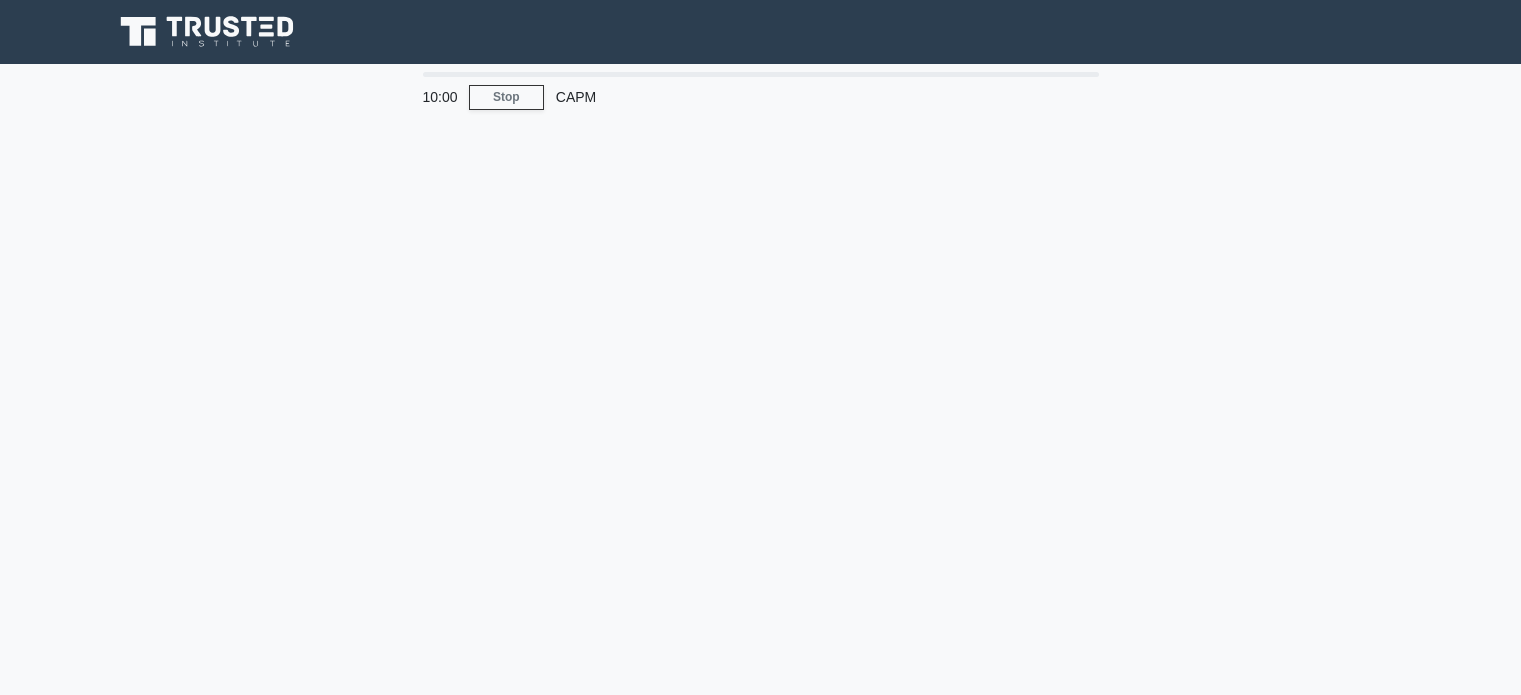 scroll, scrollTop: 0, scrollLeft: 0, axis: both 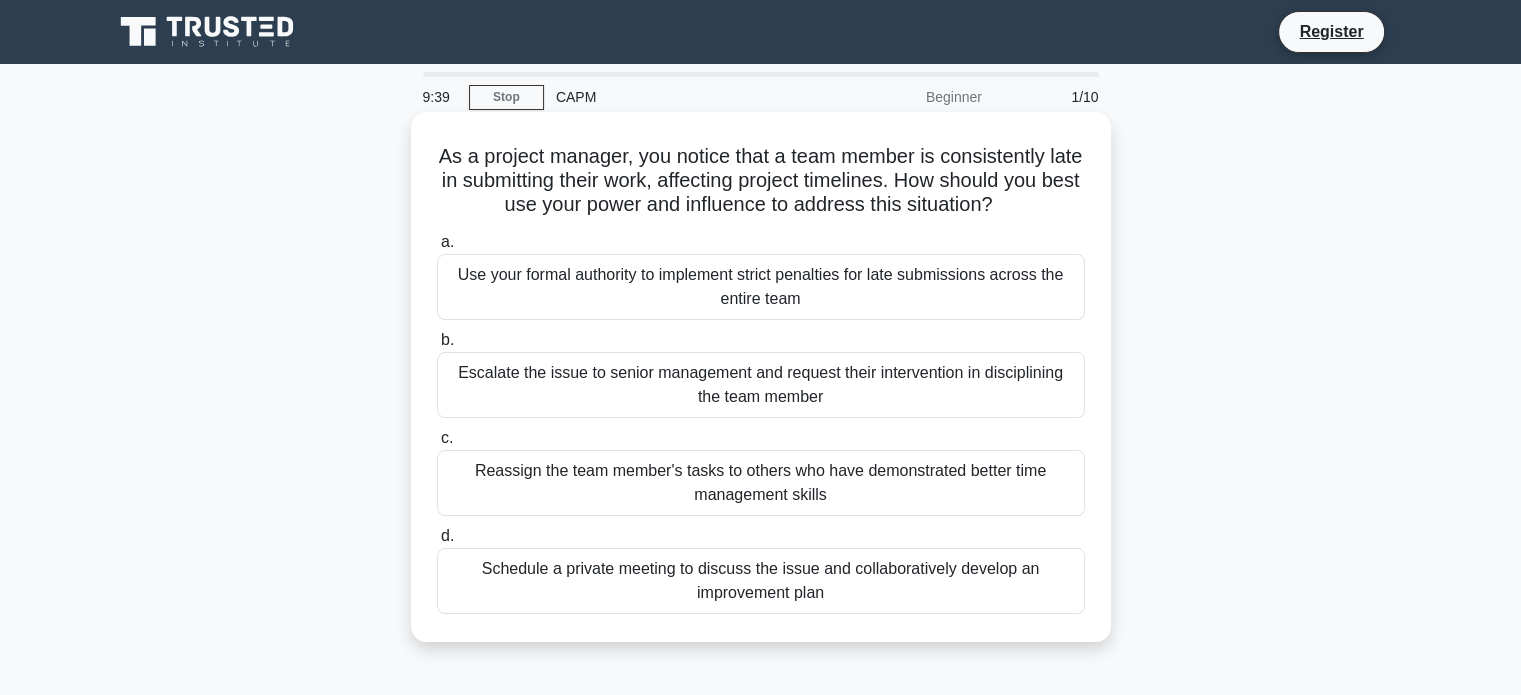click on "Schedule a private meeting to discuss the issue and collaboratively develop an improvement plan" at bounding box center [761, 581] 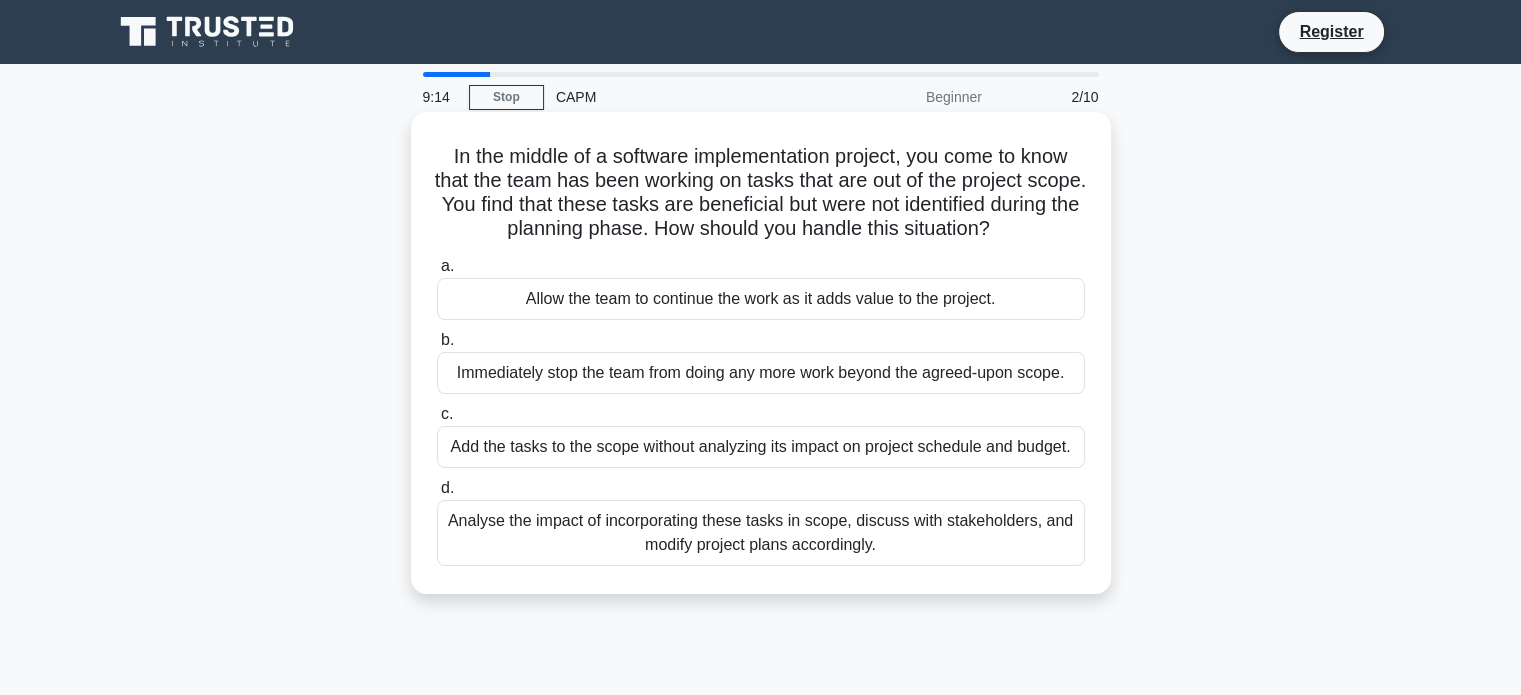 click on "Analyse the impact of incorporating these tasks in scope, discuss with stakeholders, and modify project plans accordingly." at bounding box center [761, 533] 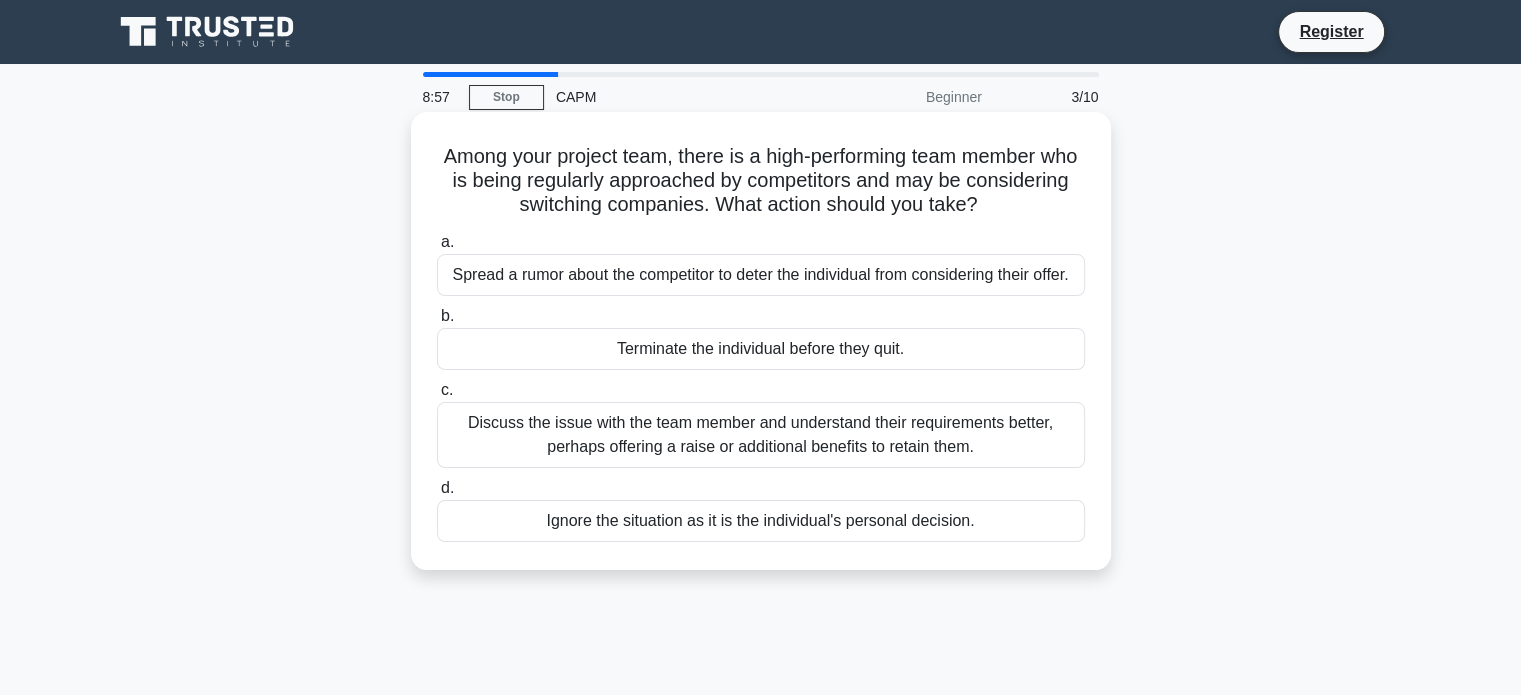 click on "Discuss the issue with the team member and understand their requirements better, perhaps offering a raise or additional benefits to retain them." at bounding box center (761, 435) 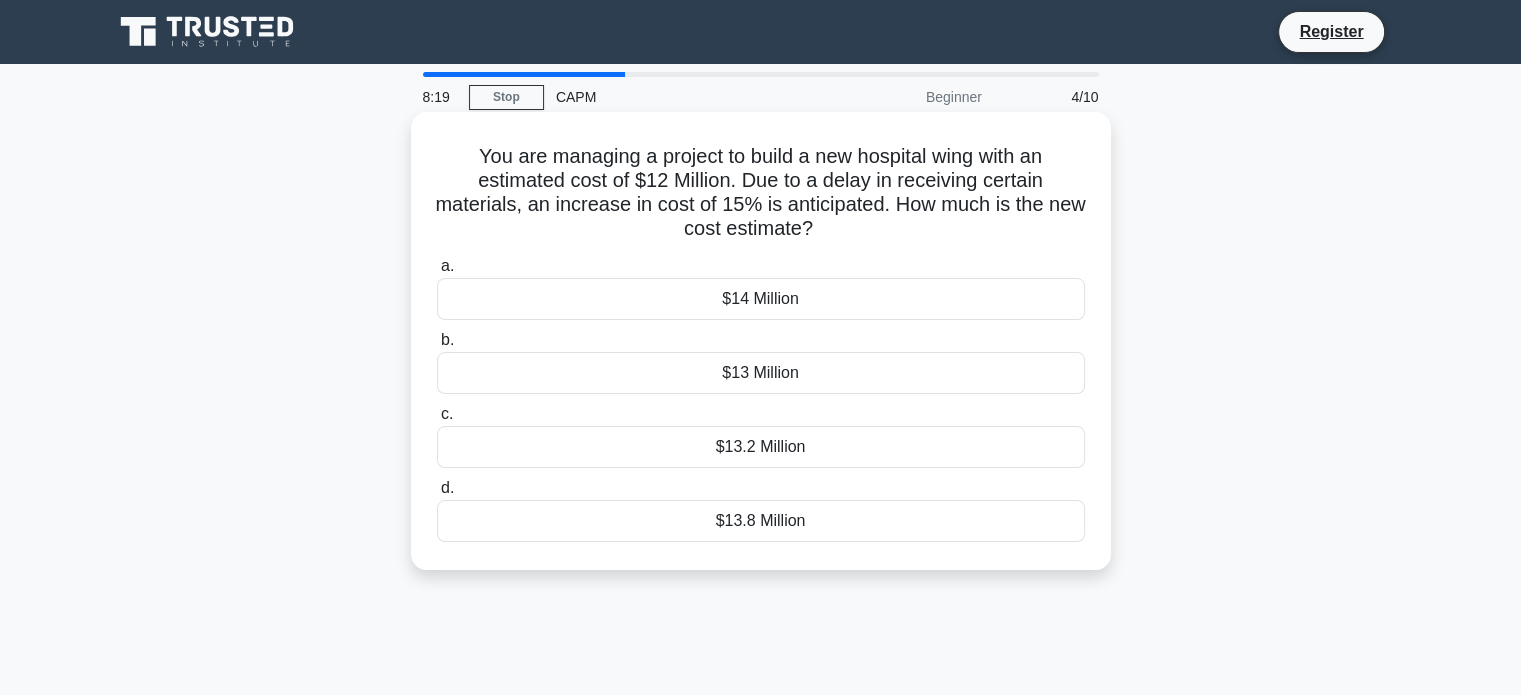 click on "$13.8 Million" at bounding box center [761, 521] 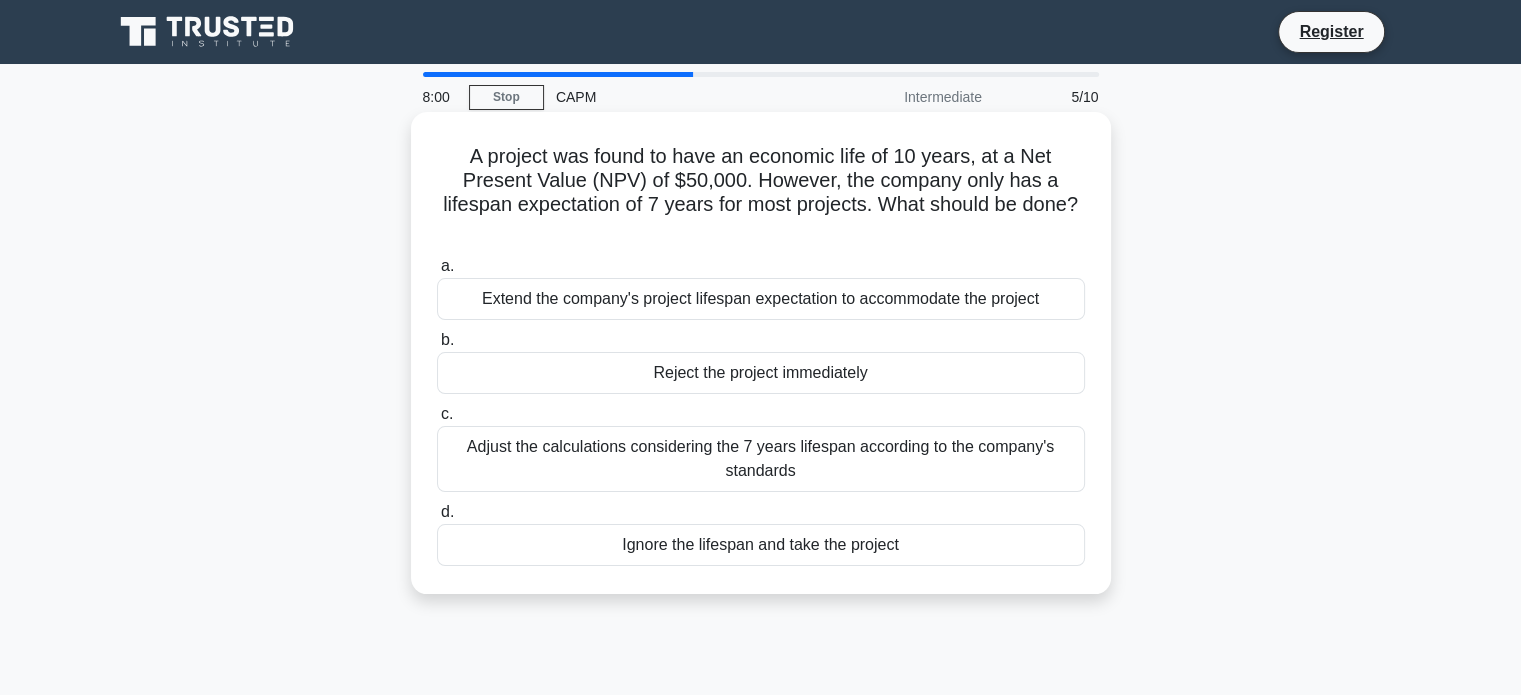 click on "Adjust the calculations considering the 7 years lifespan according to the company's standards" at bounding box center (761, 459) 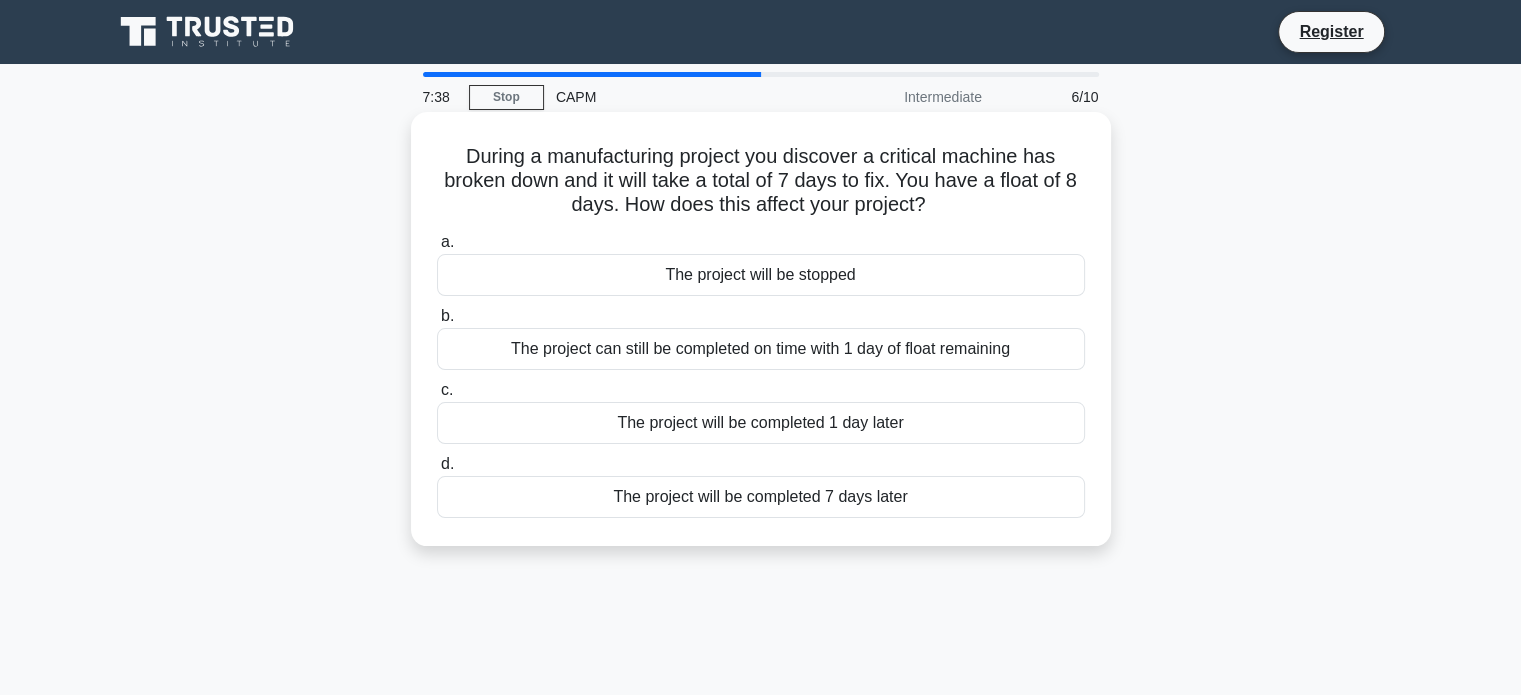 click on "The project can still be completed on time with 1 day of float remaining" at bounding box center [761, 349] 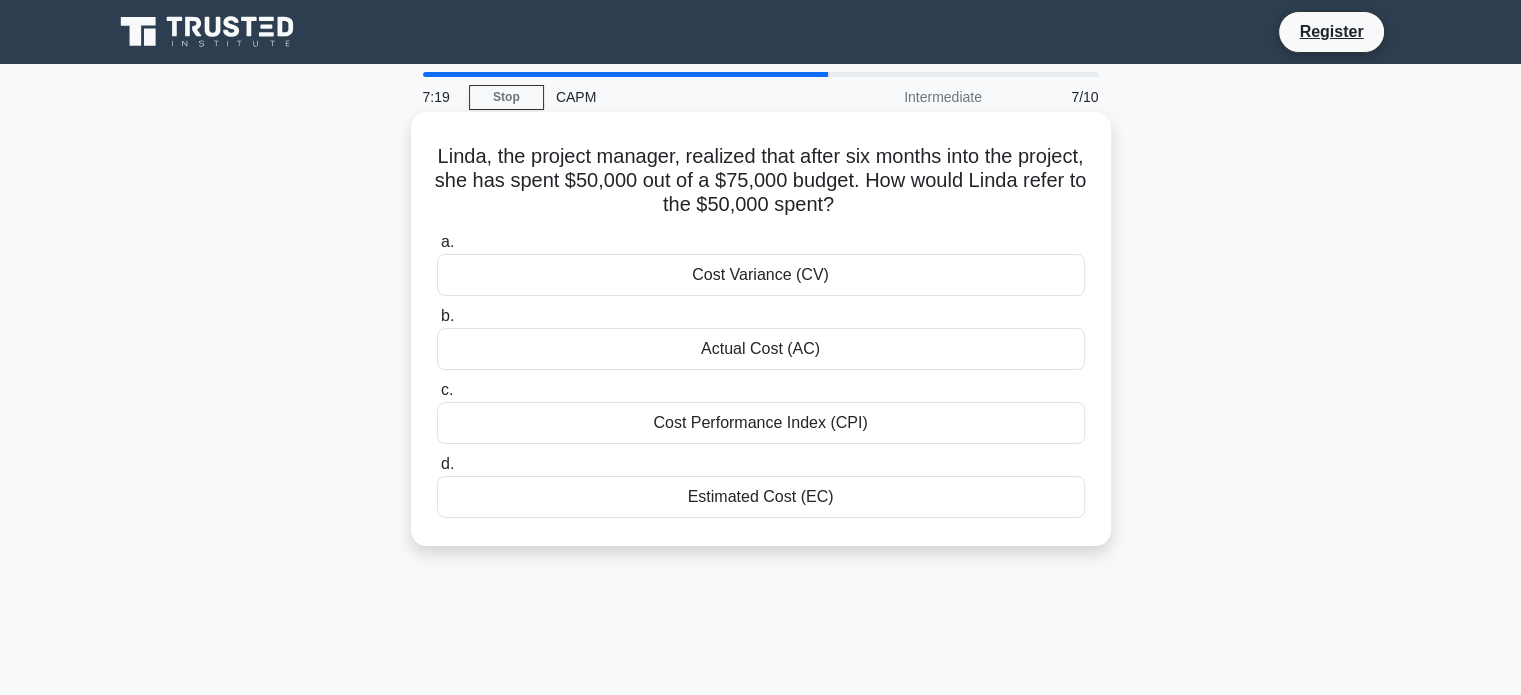 click on "Actual Cost (AC)" at bounding box center [761, 349] 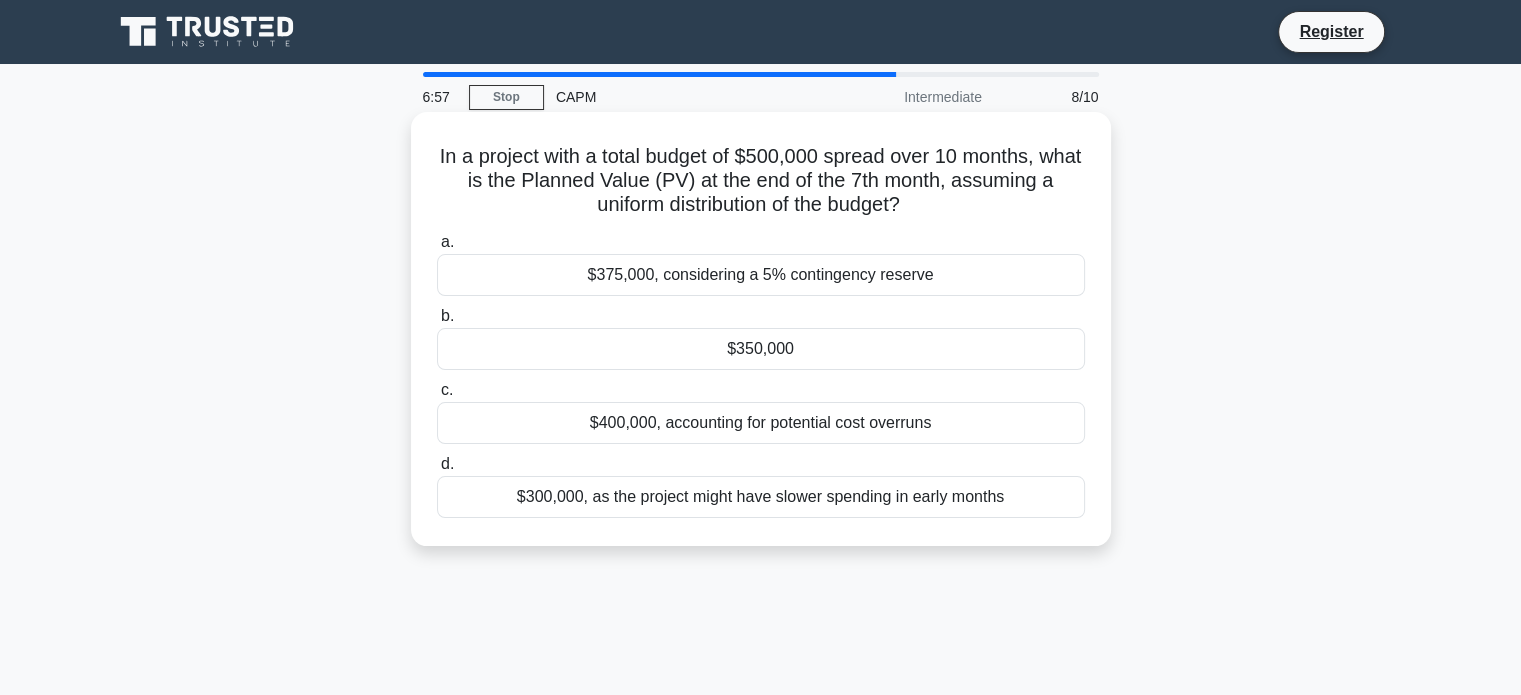 click on "$350,000" at bounding box center (761, 349) 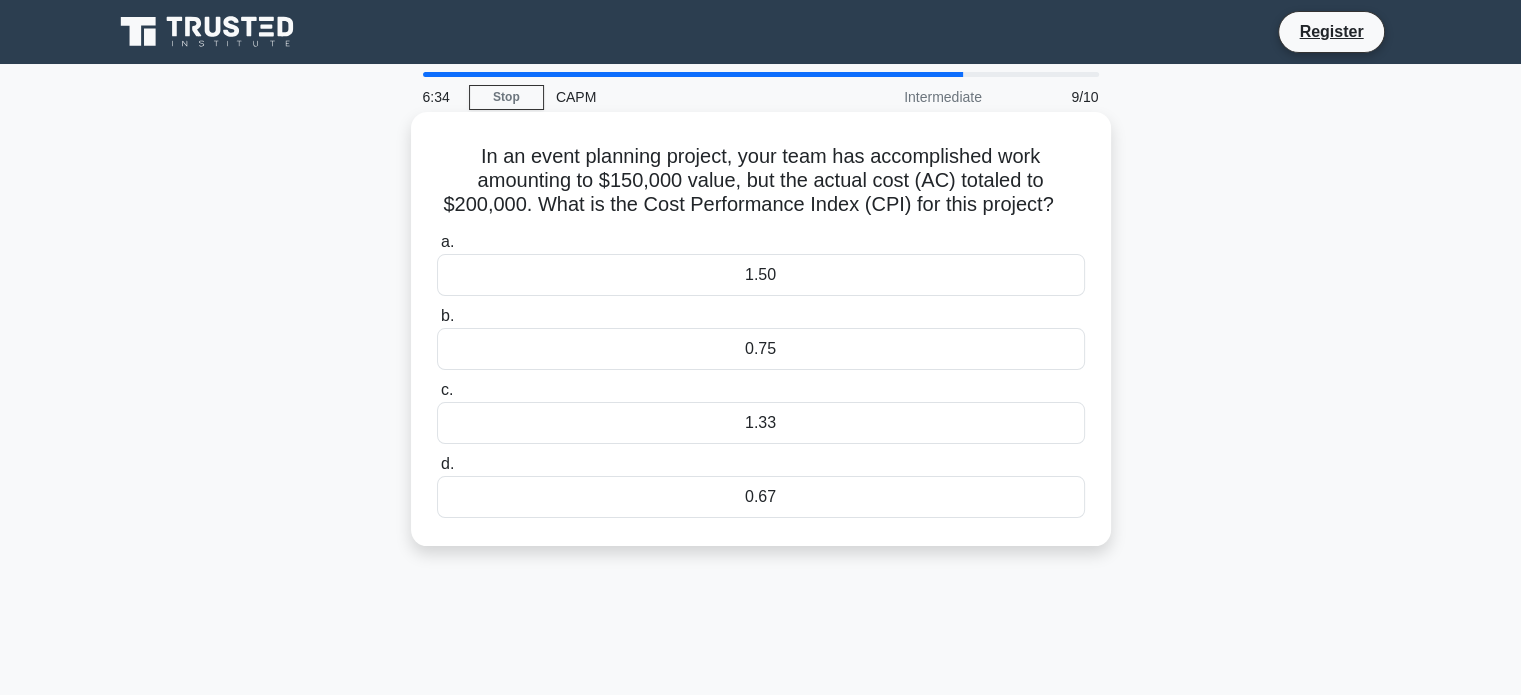 click on "1.33" at bounding box center (761, 423) 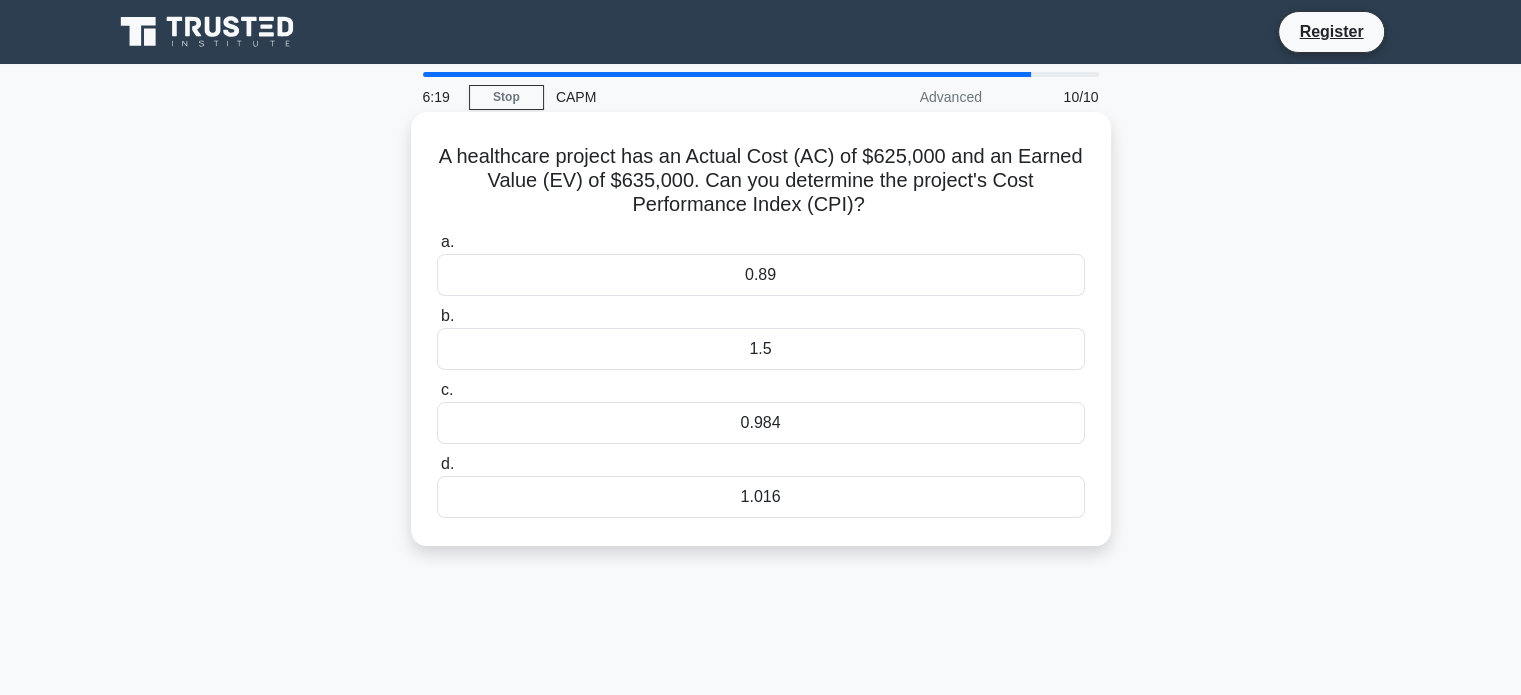 click on "0.984" at bounding box center (761, 423) 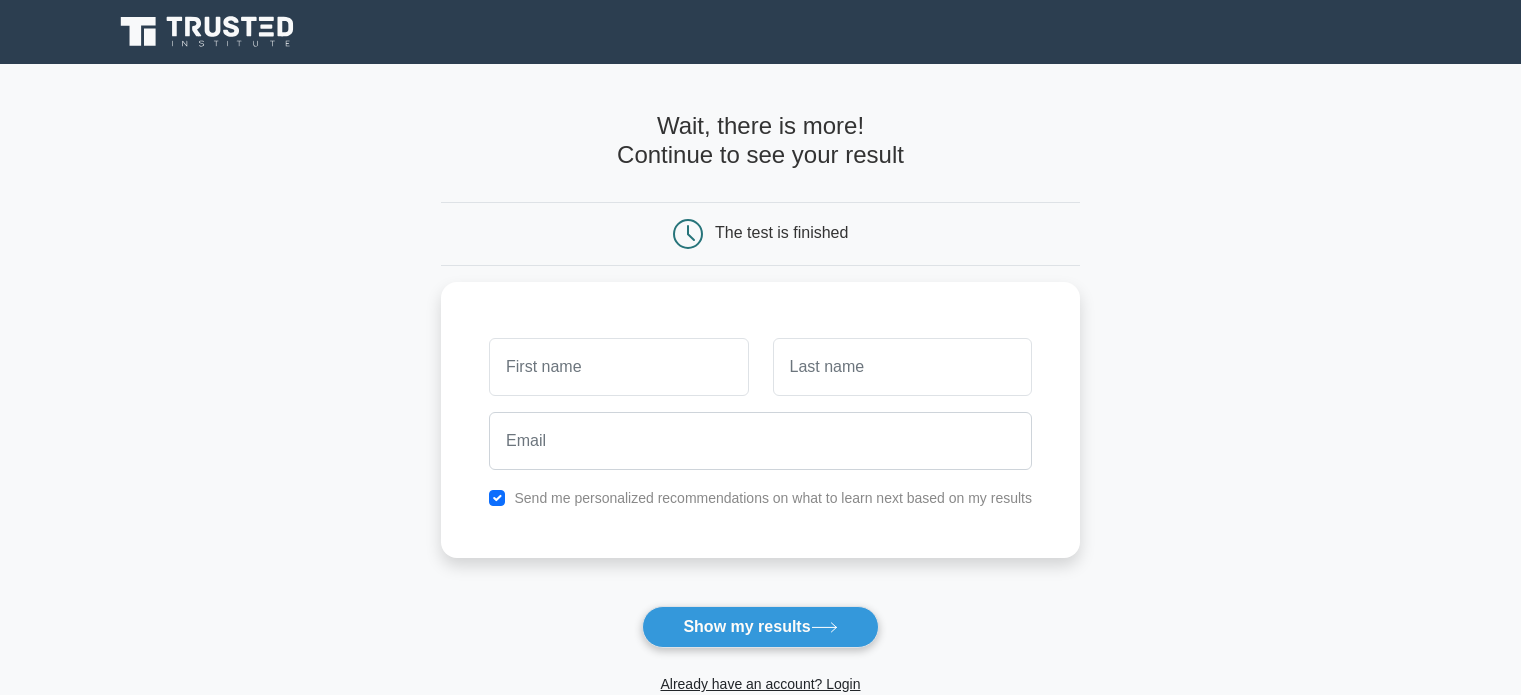 scroll, scrollTop: 0, scrollLeft: 0, axis: both 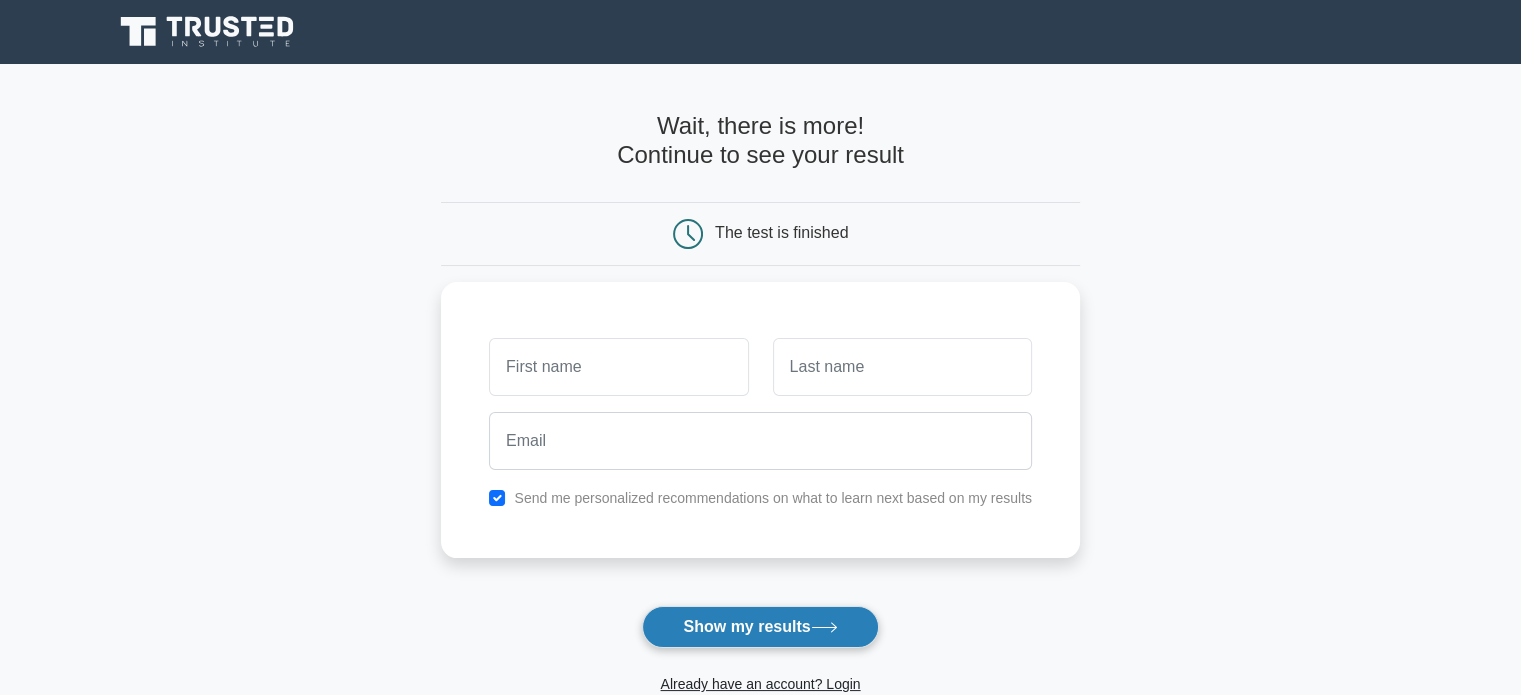 click on "Show my results" at bounding box center (760, 627) 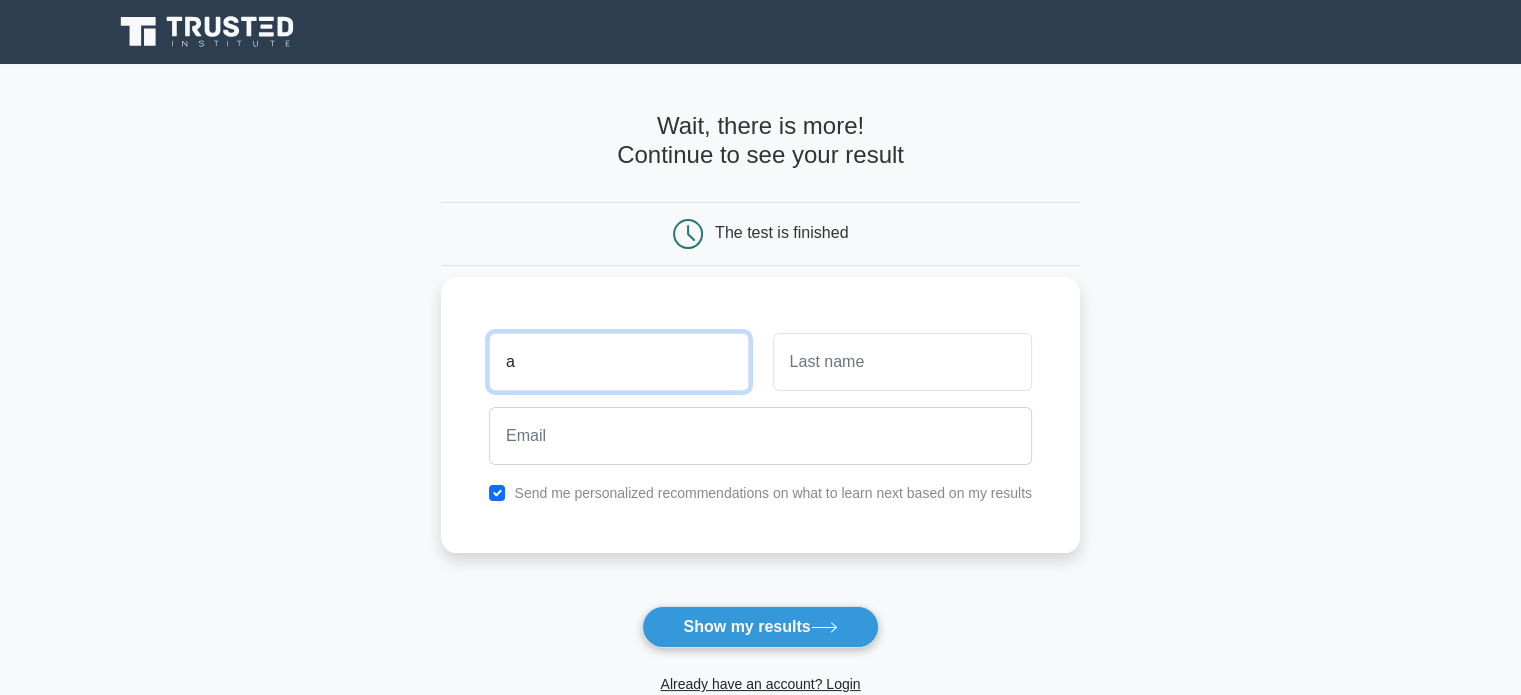 type on "a" 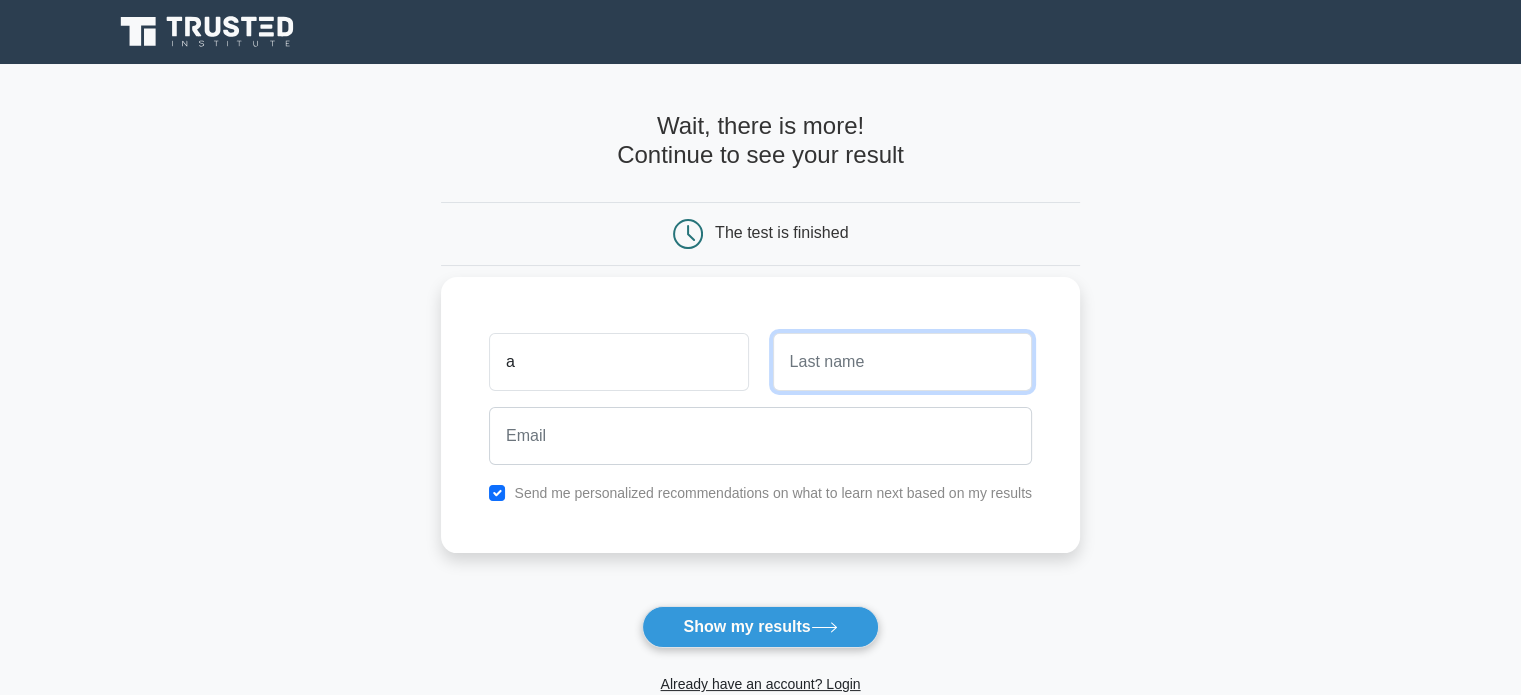 click at bounding box center (902, 362) 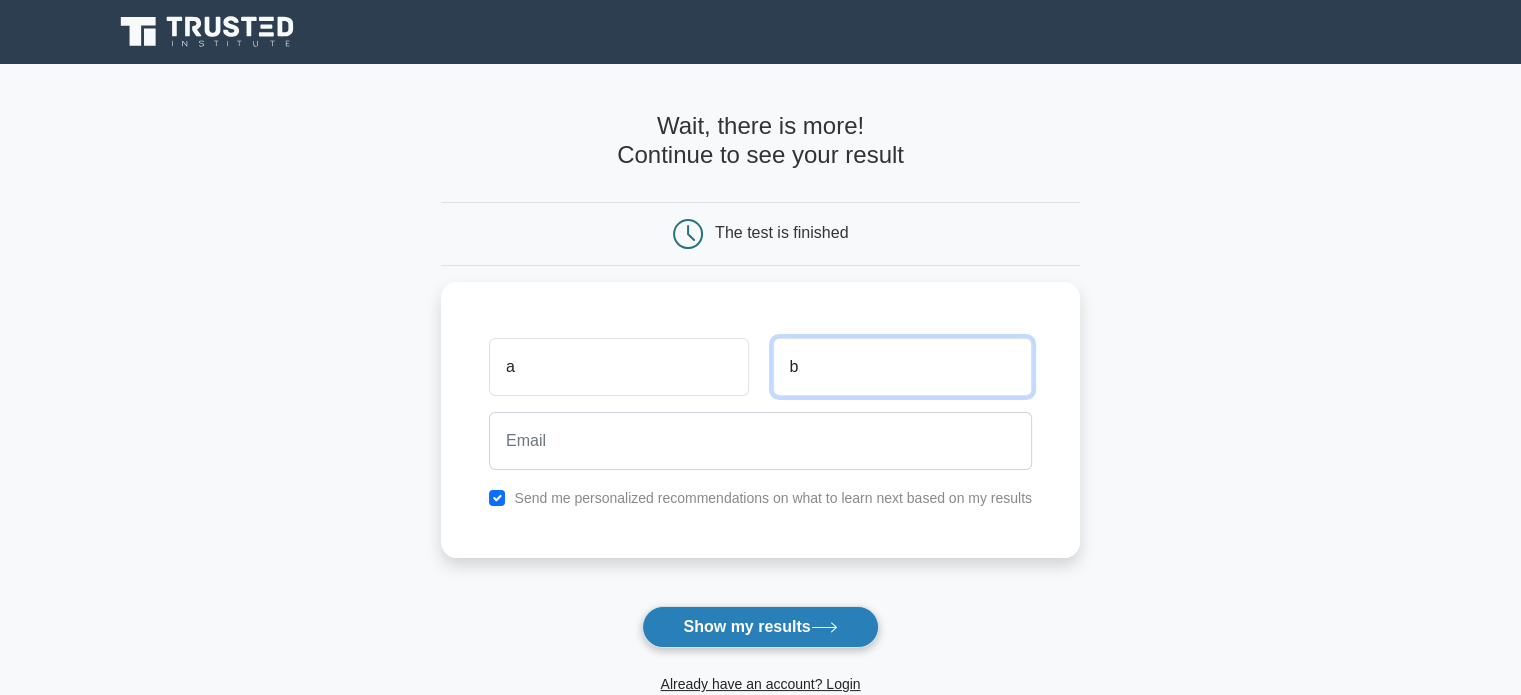 type on "b" 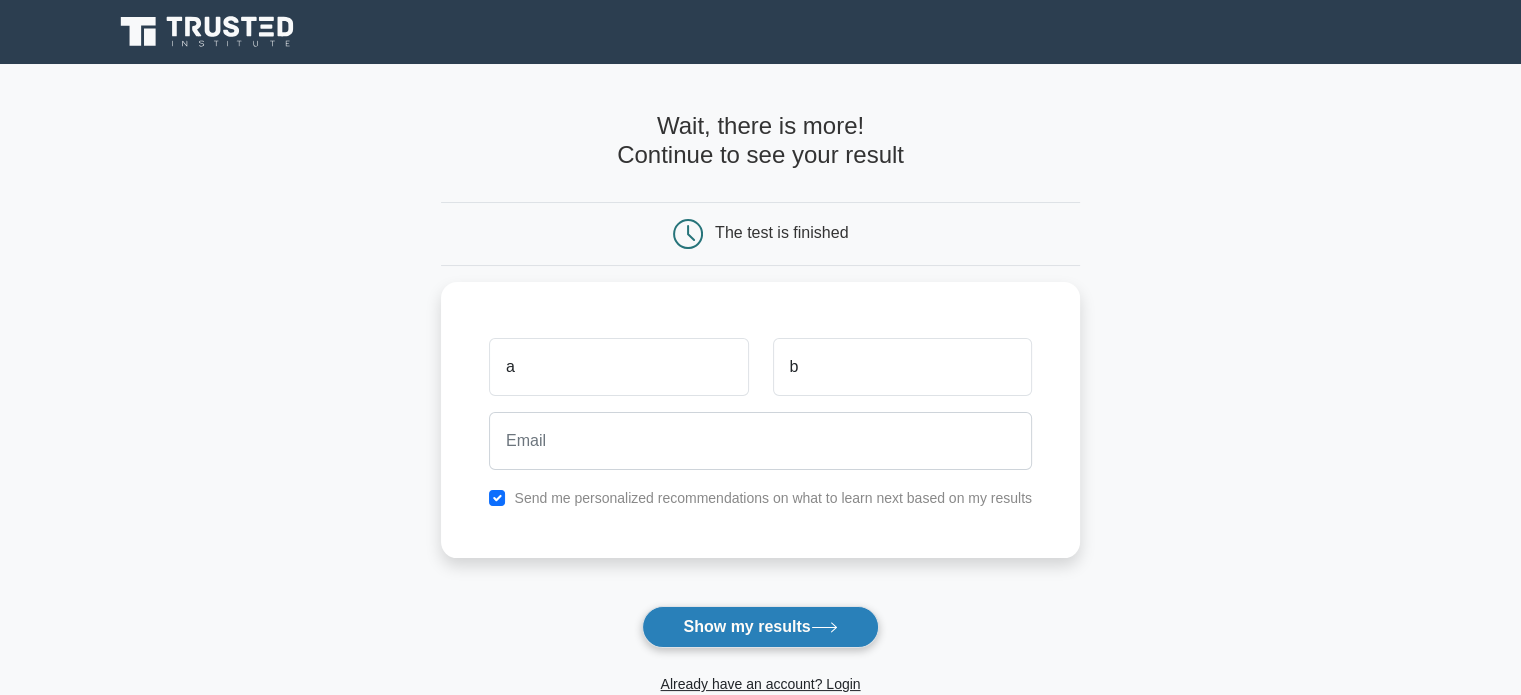 click on "Show my results" at bounding box center (760, 627) 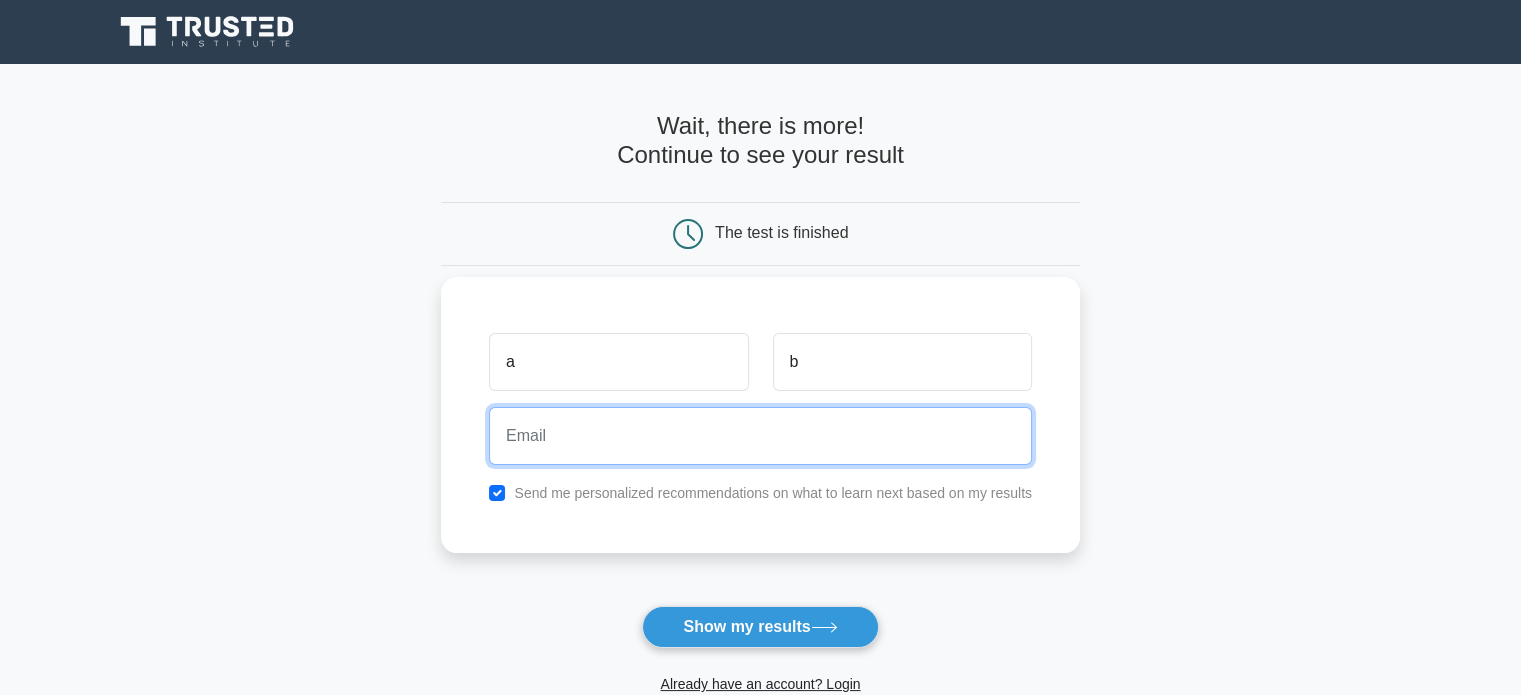 click at bounding box center [760, 436] 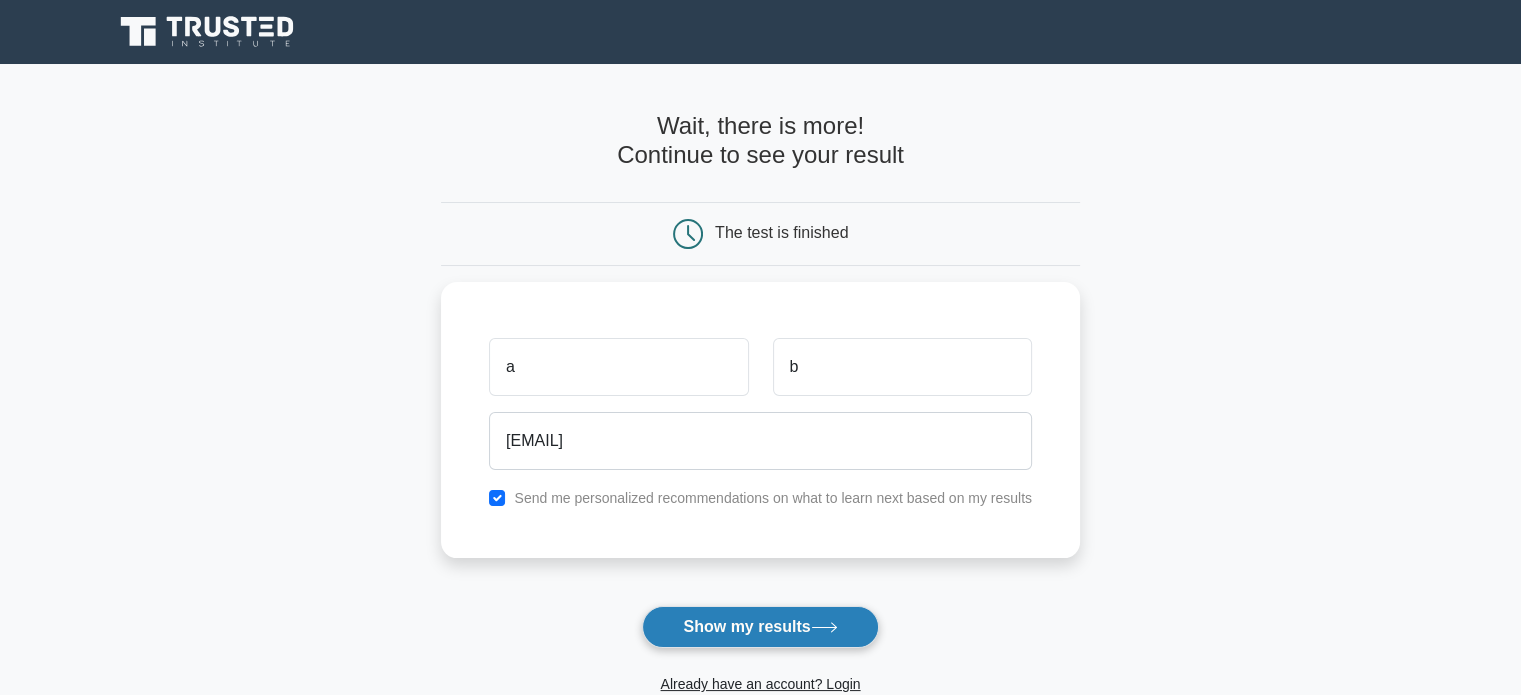 click on "Show my results" at bounding box center (760, 627) 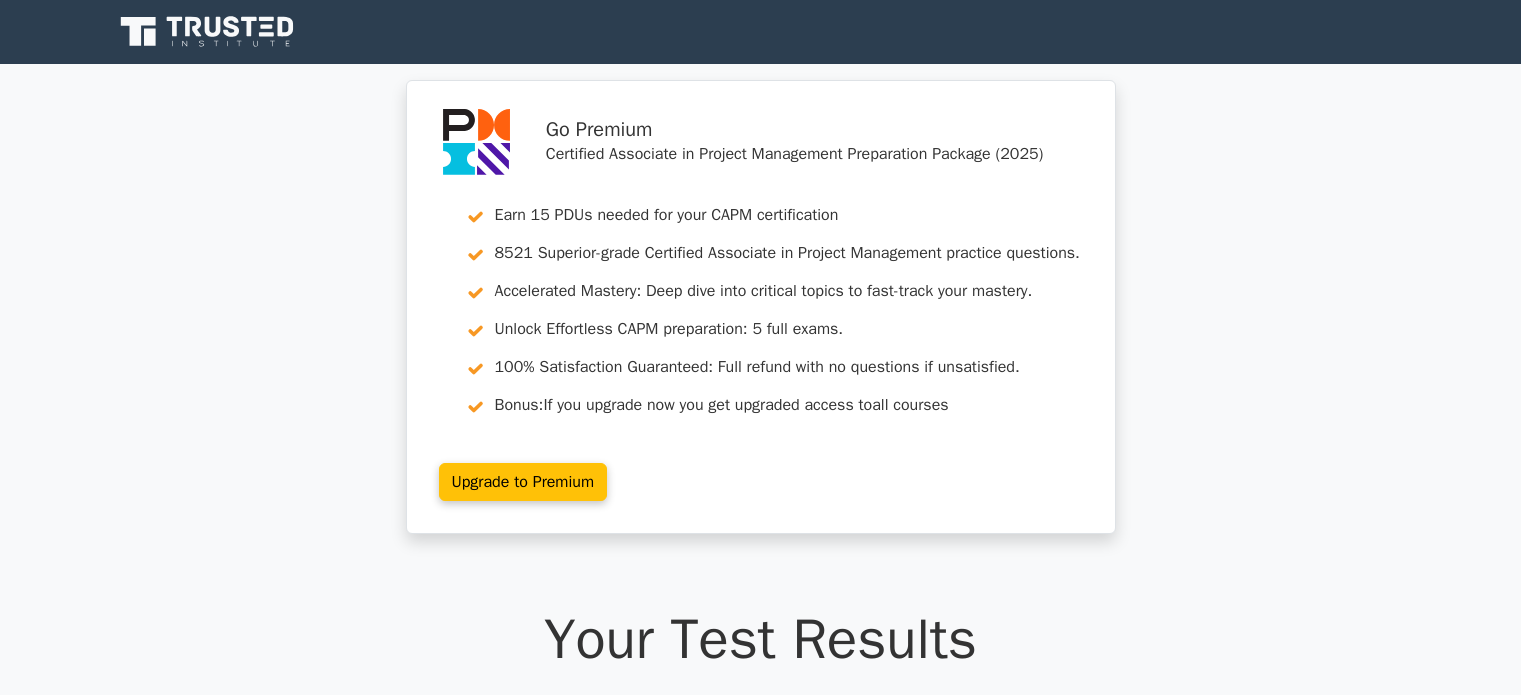 scroll, scrollTop: 0, scrollLeft: 0, axis: both 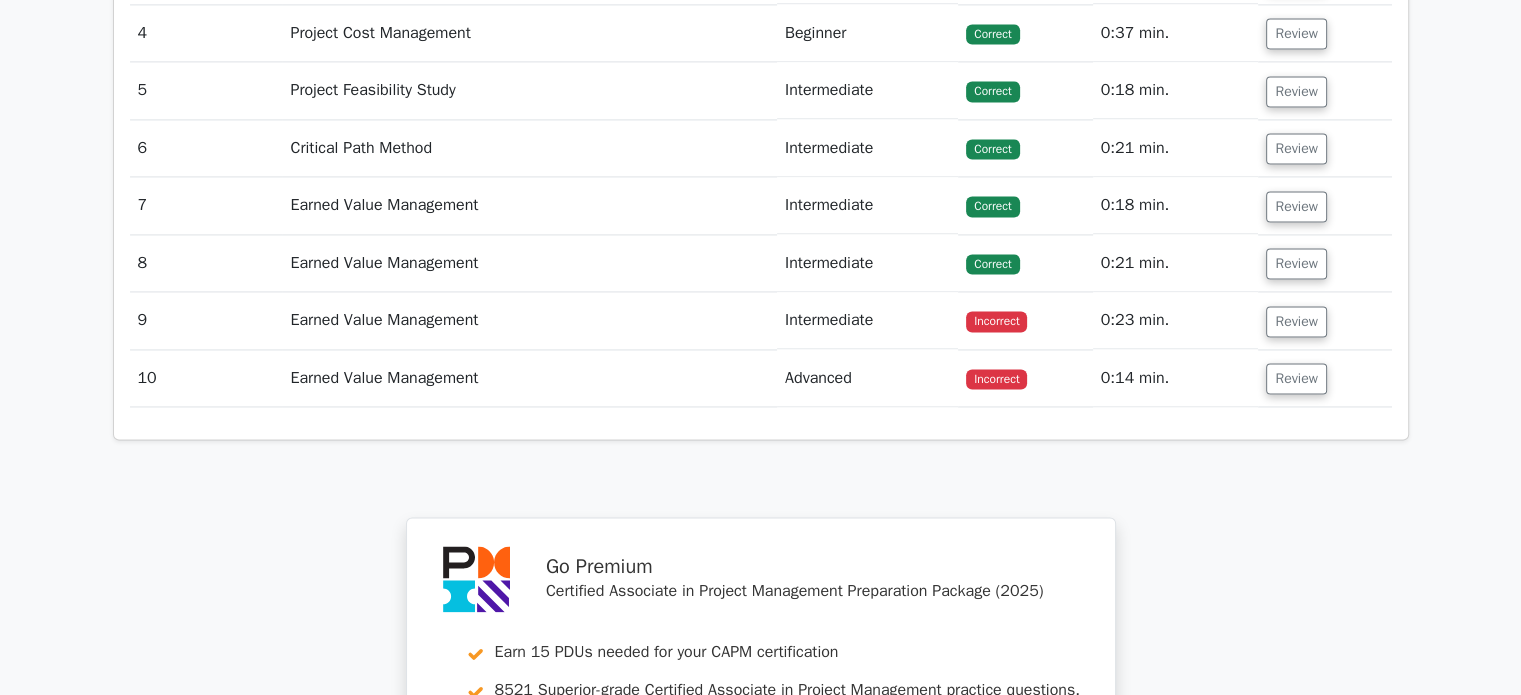 click on "Advanced" at bounding box center [867, 378] 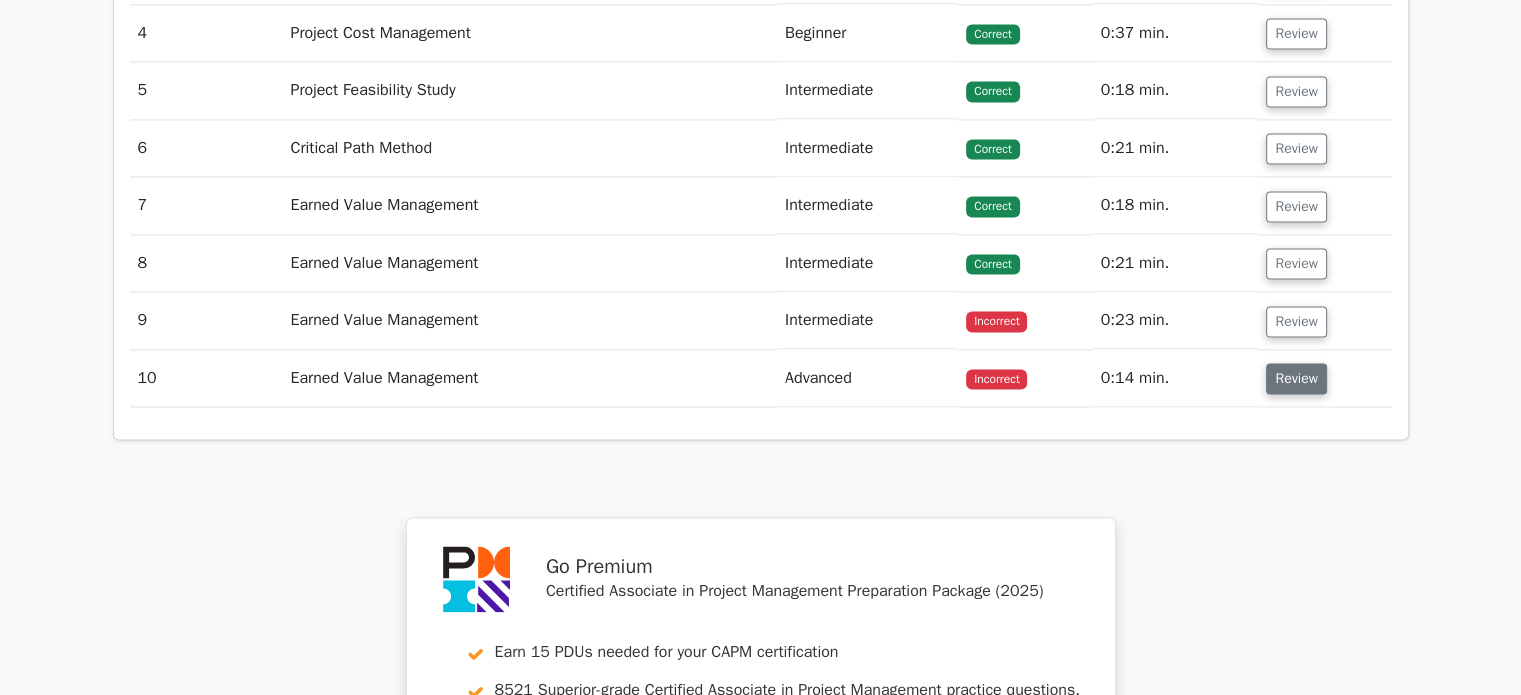 click on "Review" at bounding box center (1296, 378) 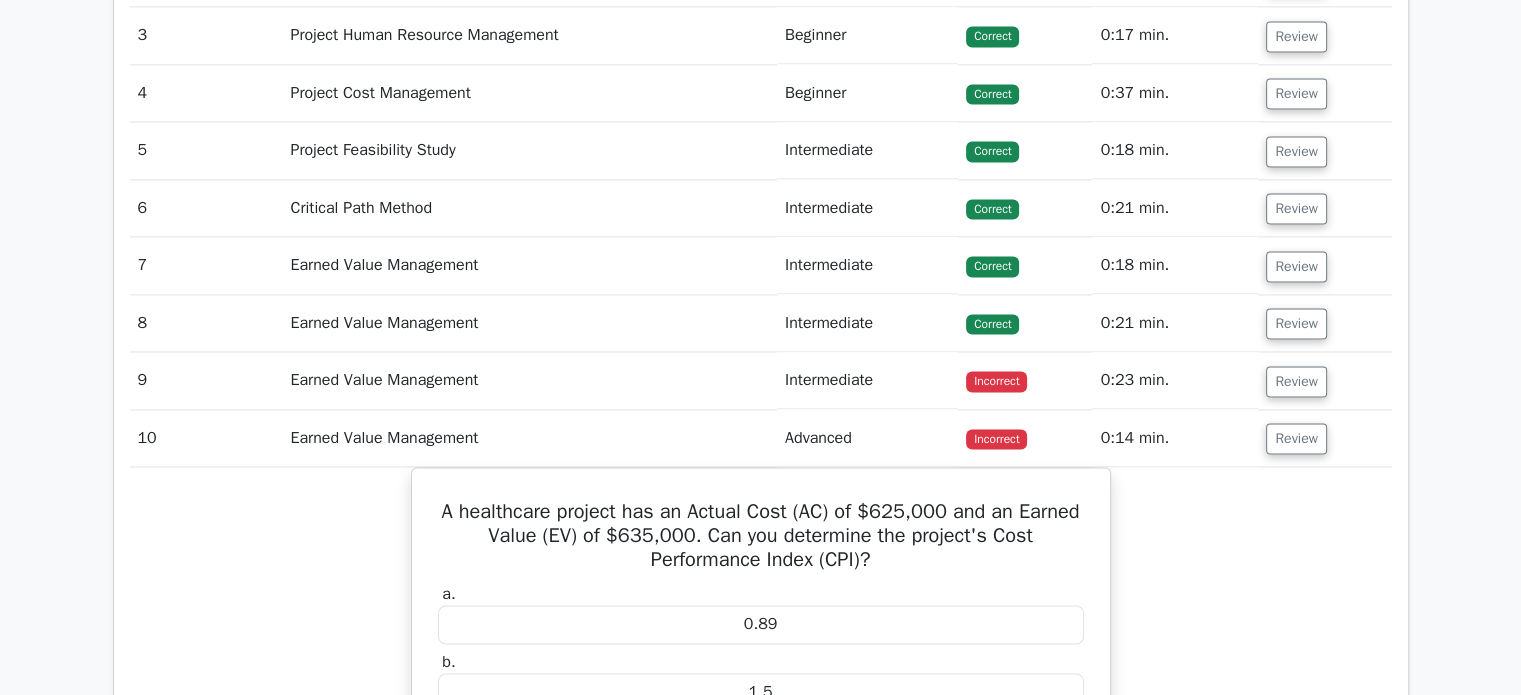 scroll, scrollTop: 2900, scrollLeft: 0, axis: vertical 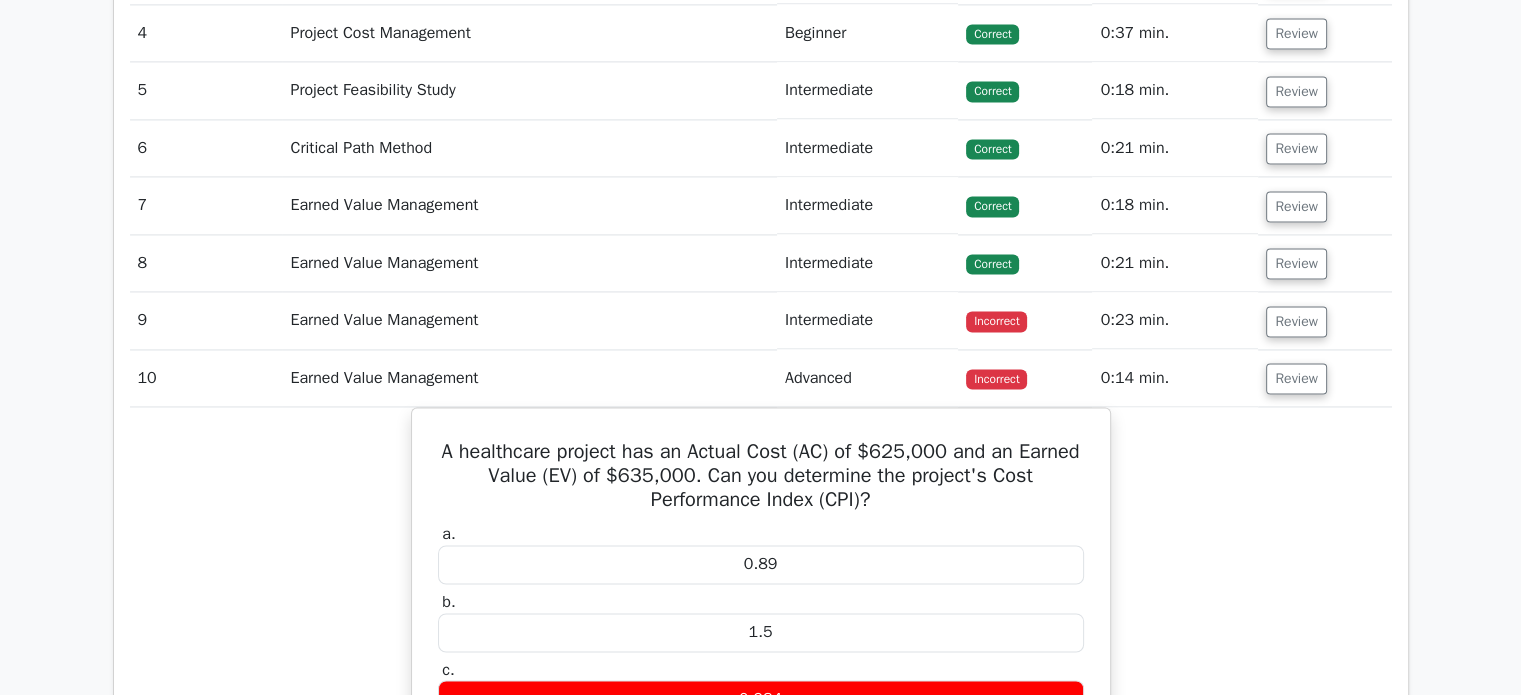 click on "Earned Value Management" at bounding box center [529, 320] 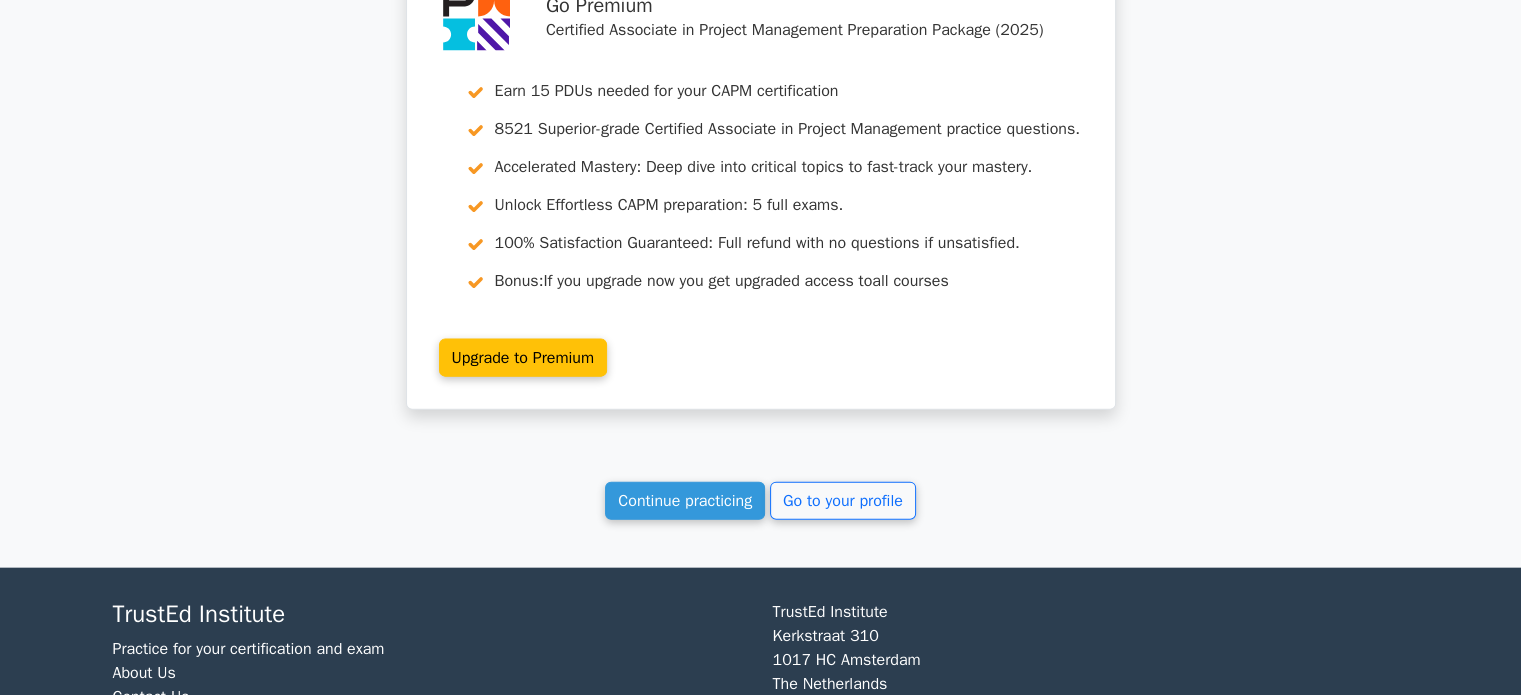 scroll, scrollTop: 4500, scrollLeft: 0, axis: vertical 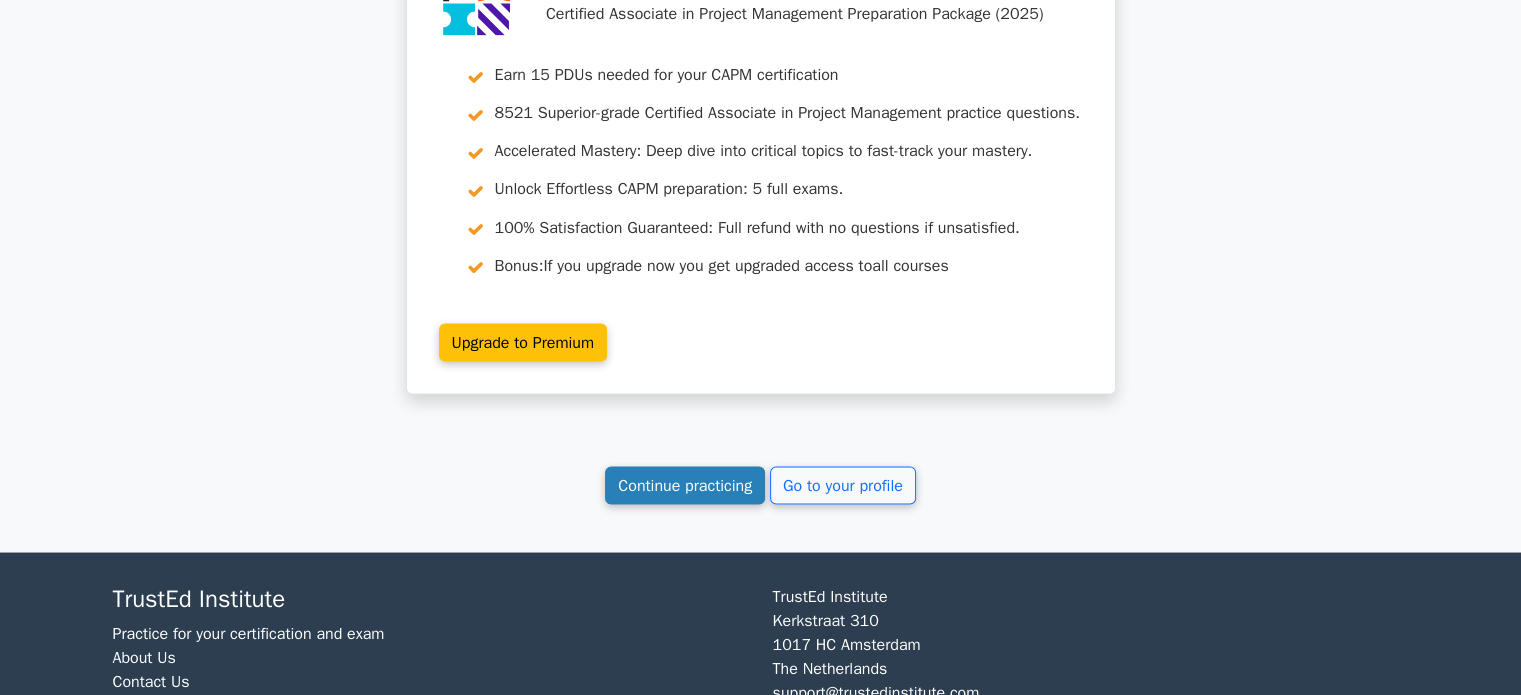 click on "Continue practicing" at bounding box center [685, 485] 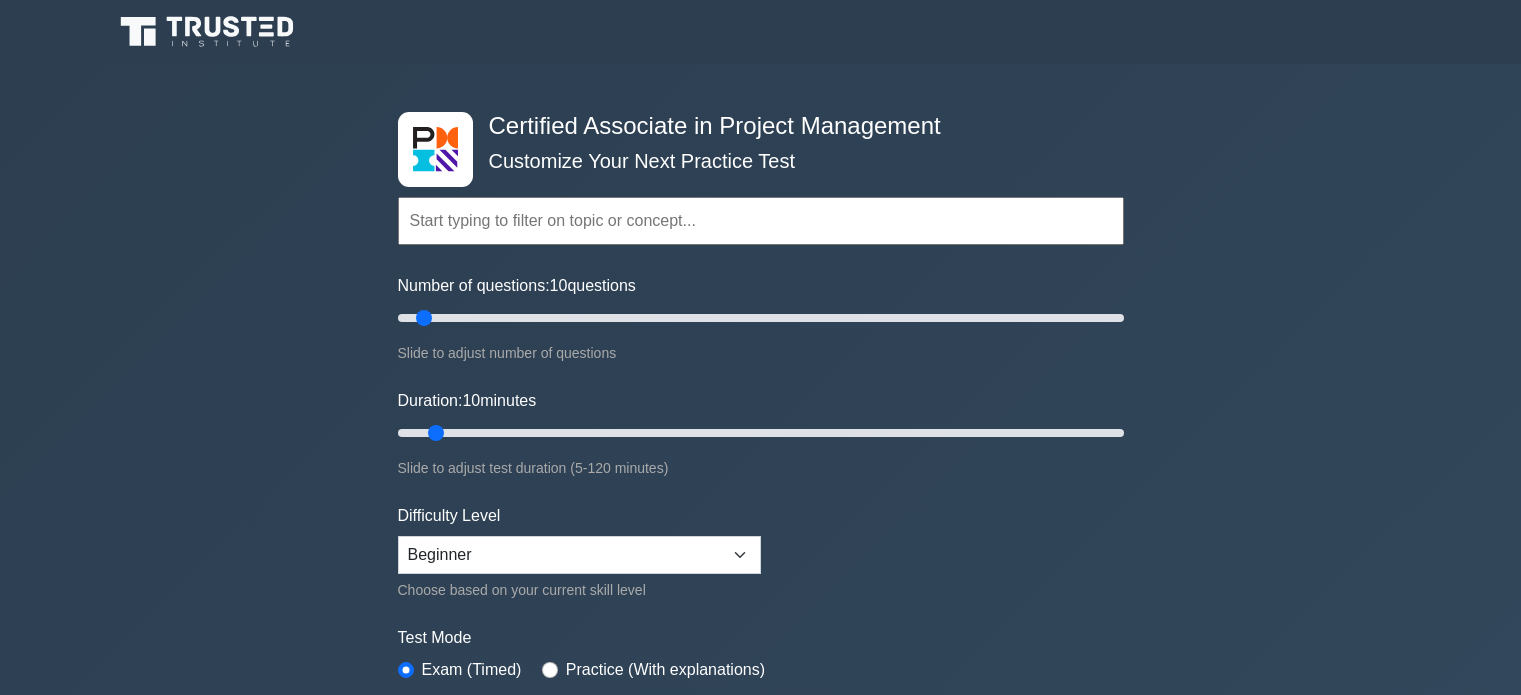 scroll, scrollTop: 0, scrollLeft: 0, axis: both 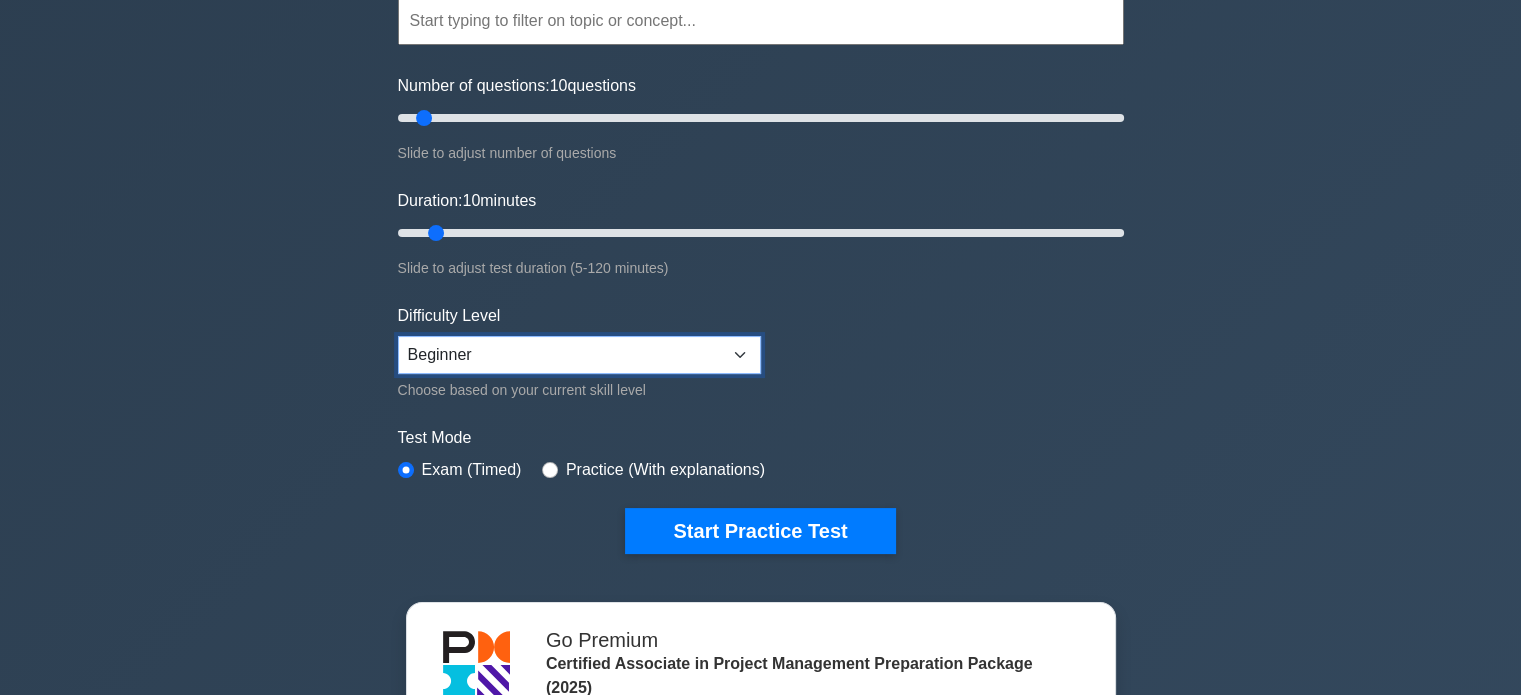 click on "Beginner
Intermediate
Expert" at bounding box center (579, 355) 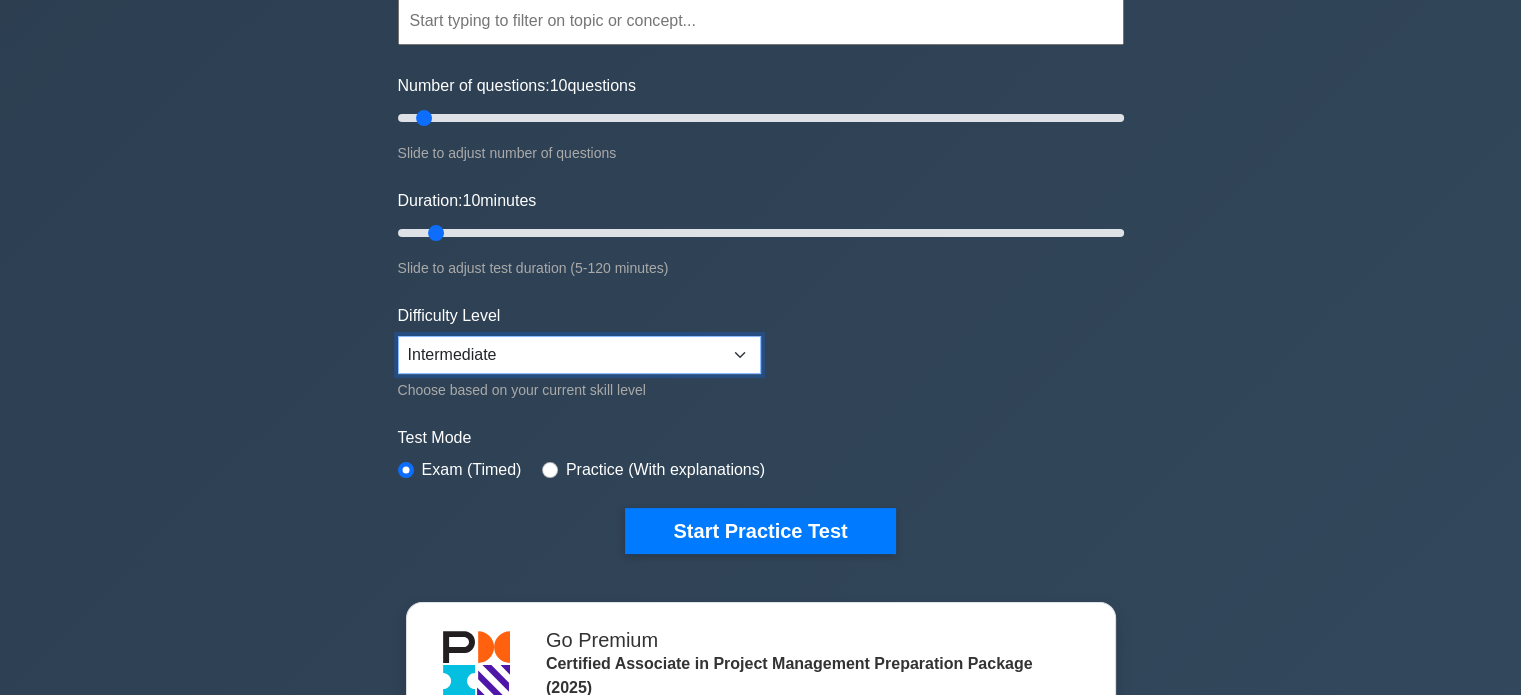 click on "Beginner
Intermediate
Expert" at bounding box center [579, 355] 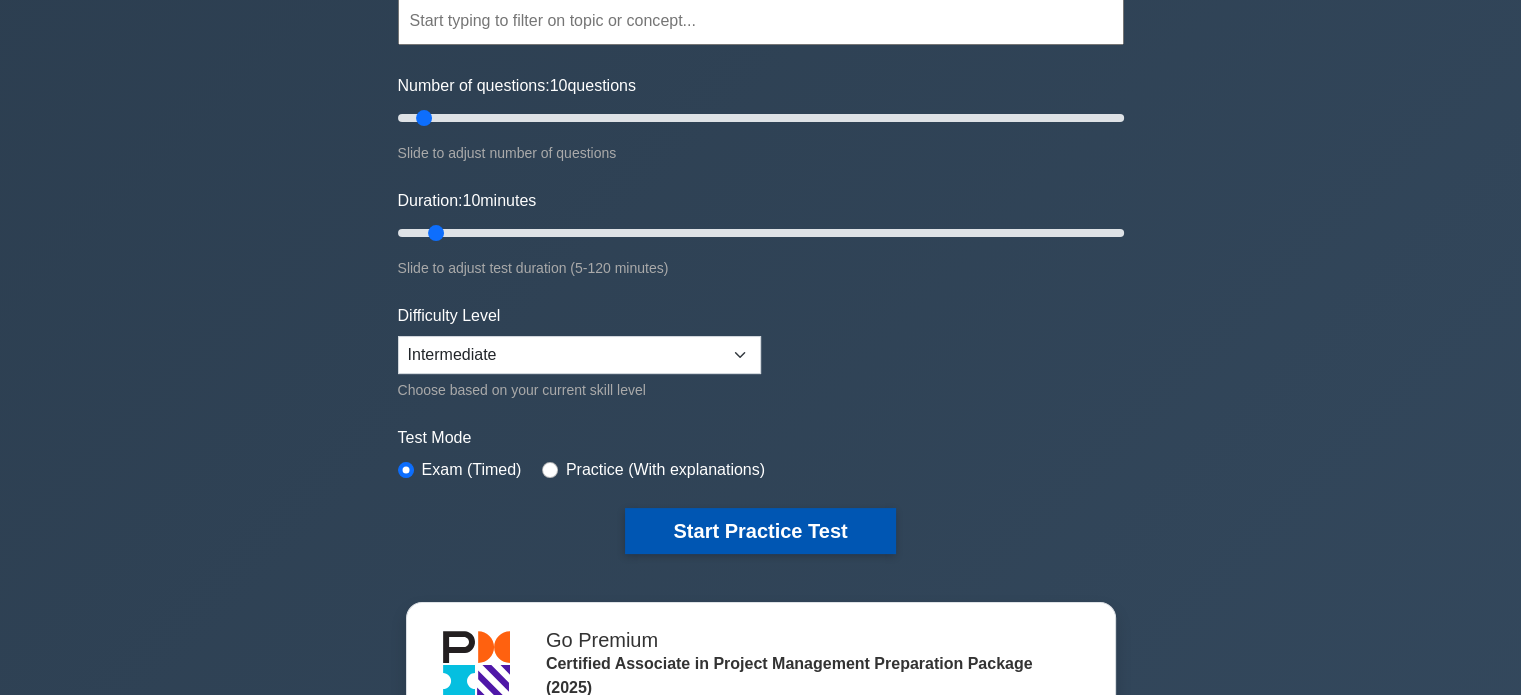 click on "Start Practice Test" at bounding box center [760, 531] 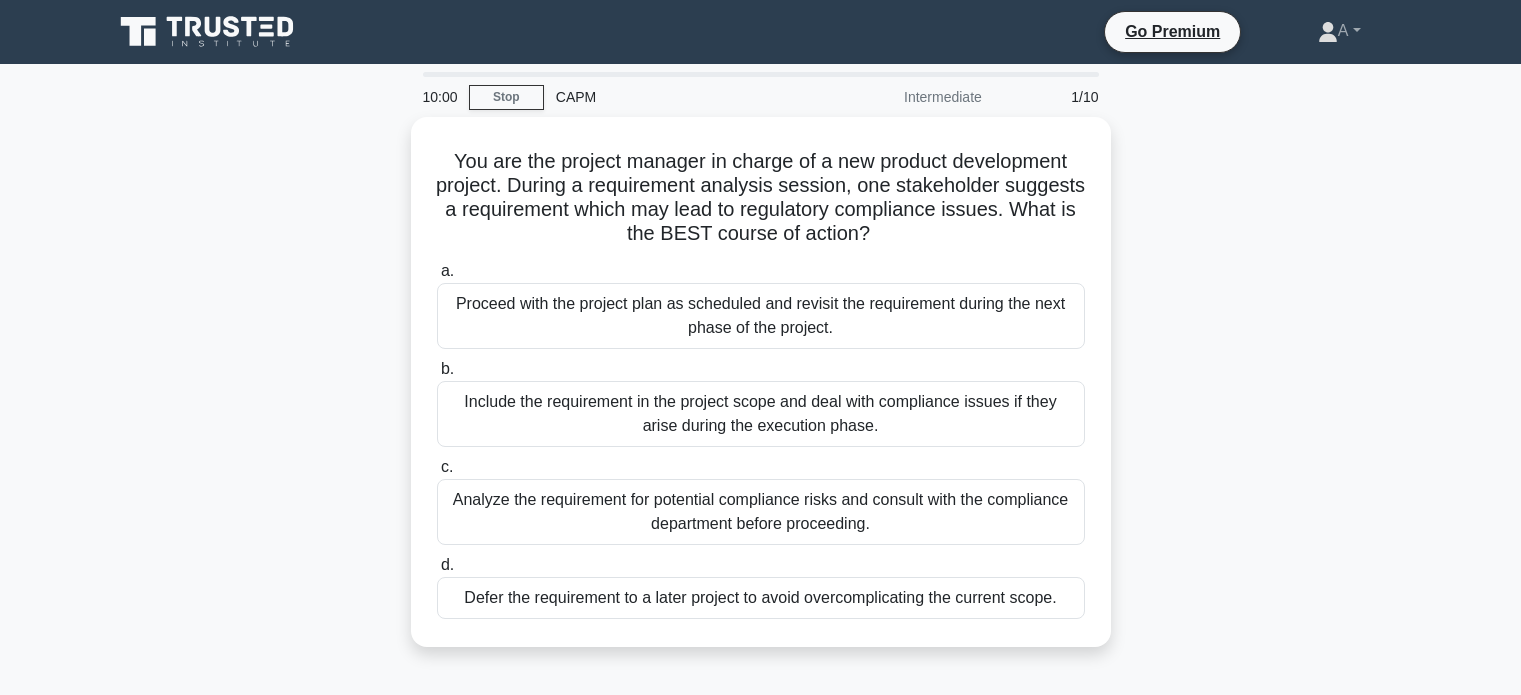 scroll, scrollTop: 0, scrollLeft: 0, axis: both 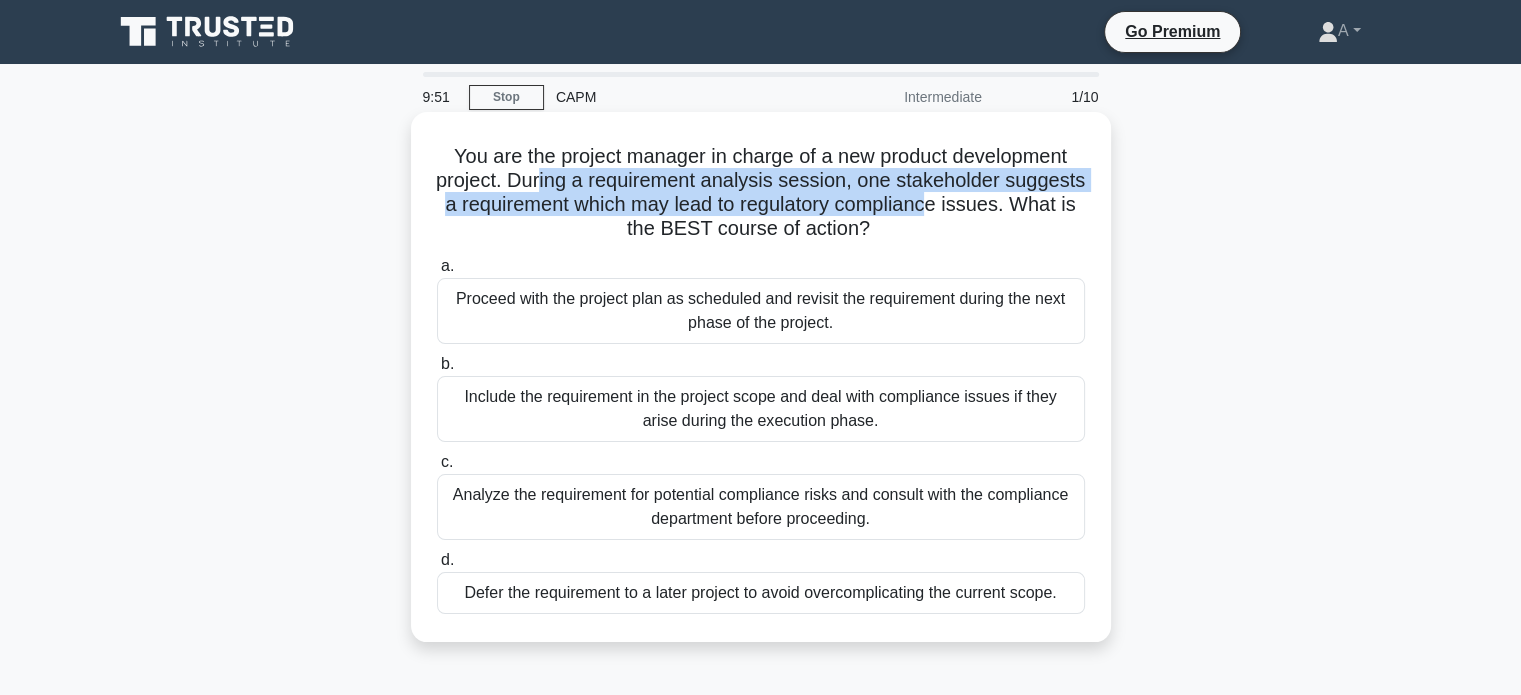 drag, startPoint x: 584, startPoint y: 184, endPoint x: 1048, endPoint y: 203, distance: 464.38885 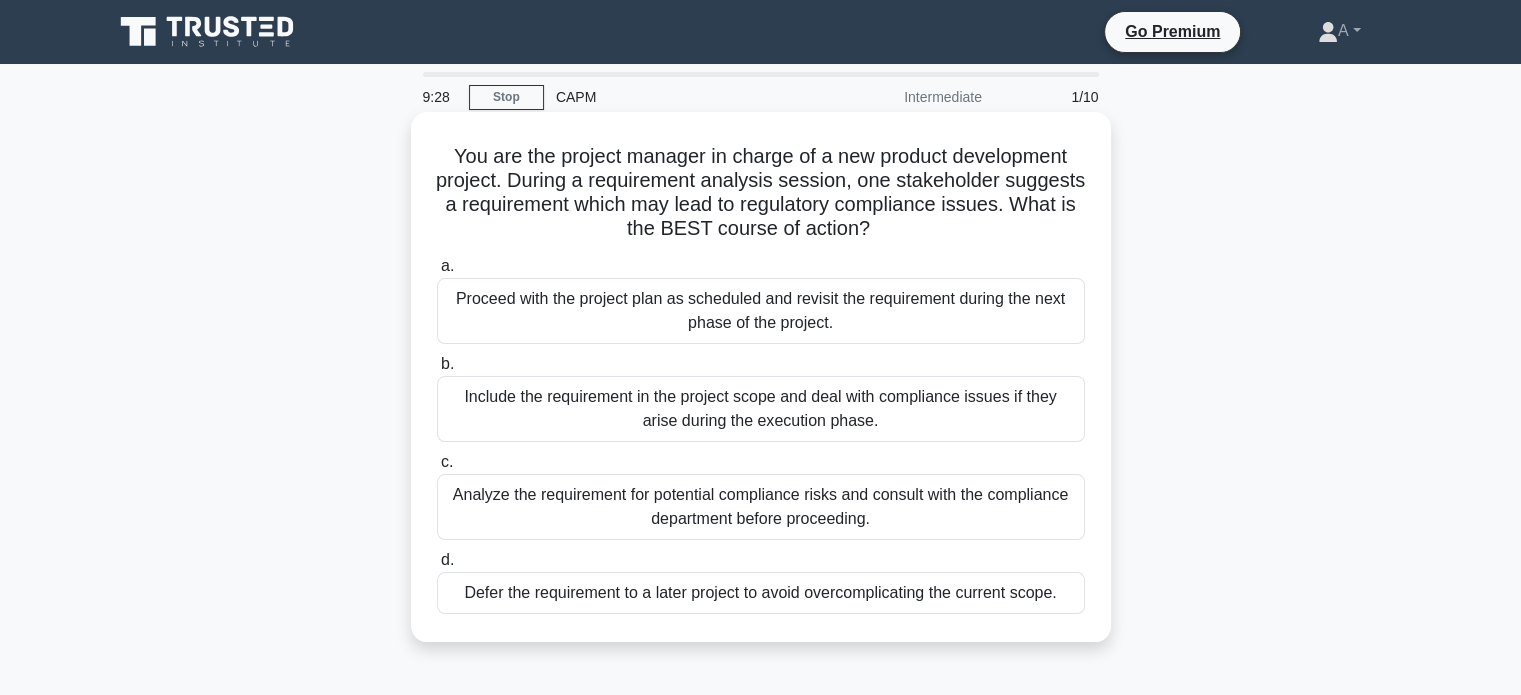 click on "Analyze the requirement for potential compliance risks and consult with the compliance department before proceeding." at bounding box center [761, 507] 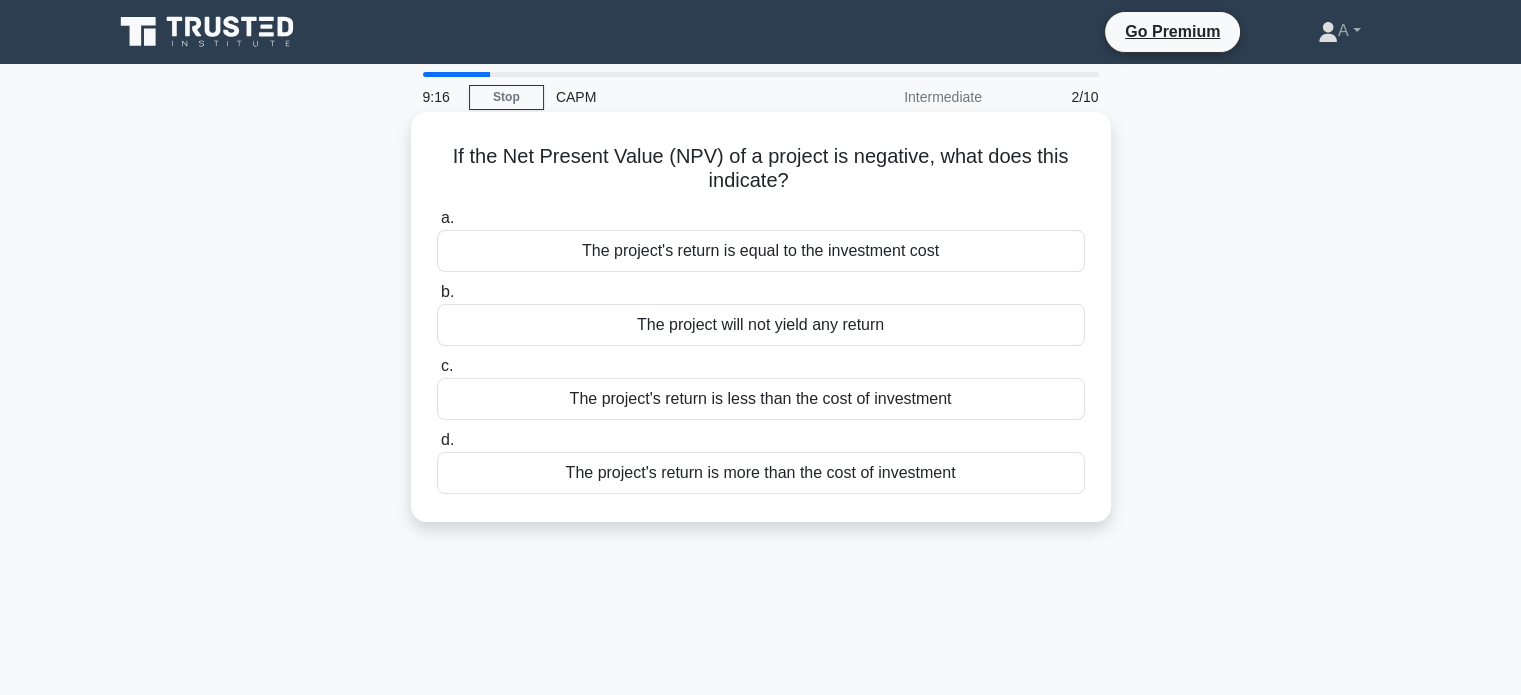 click on "The project will not yield any return" at bounding box center [761, 325] 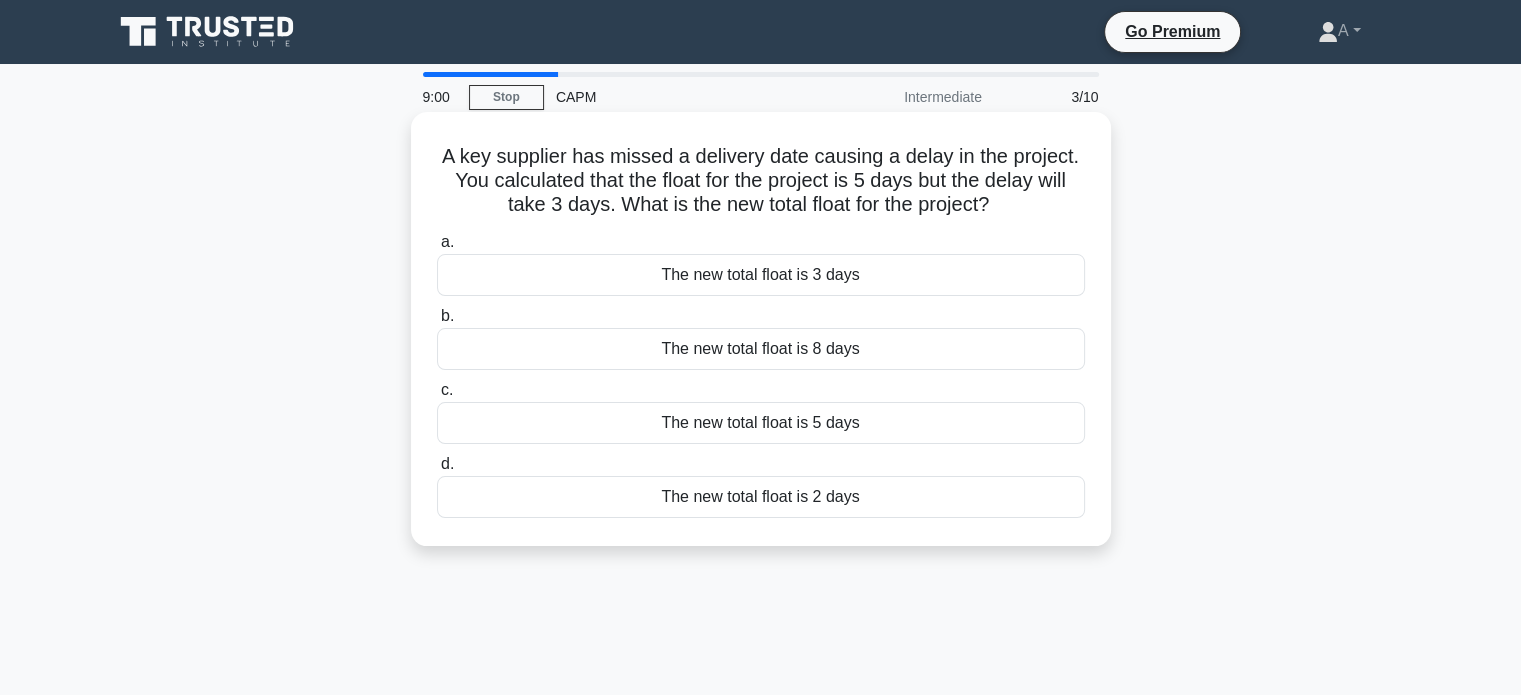 click on "The new total float is 2 days" at bounding box center [761, 497] 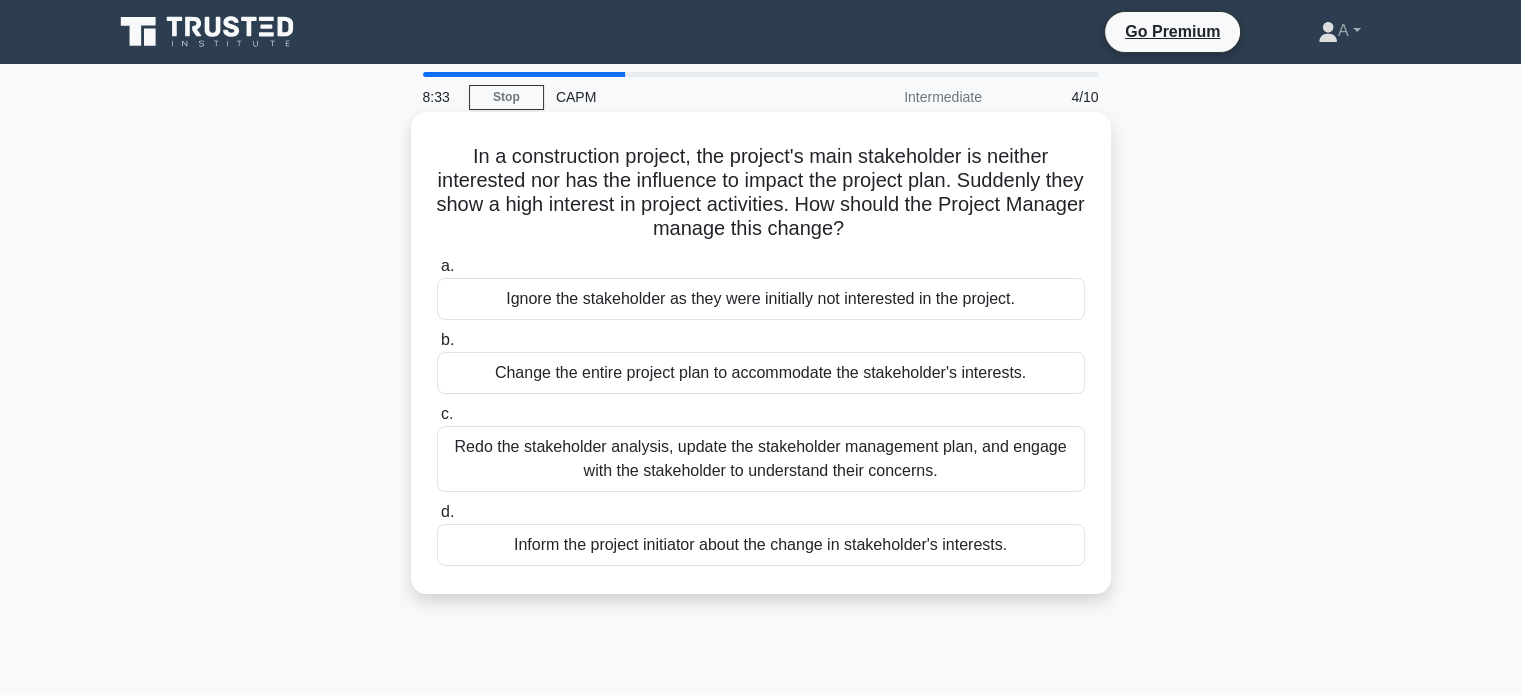 click on "Redo the stakeholder analysis, update the stakeholder management plan, and engage with the stakeholder to understand their concerns." at bounding box center [761, 459] 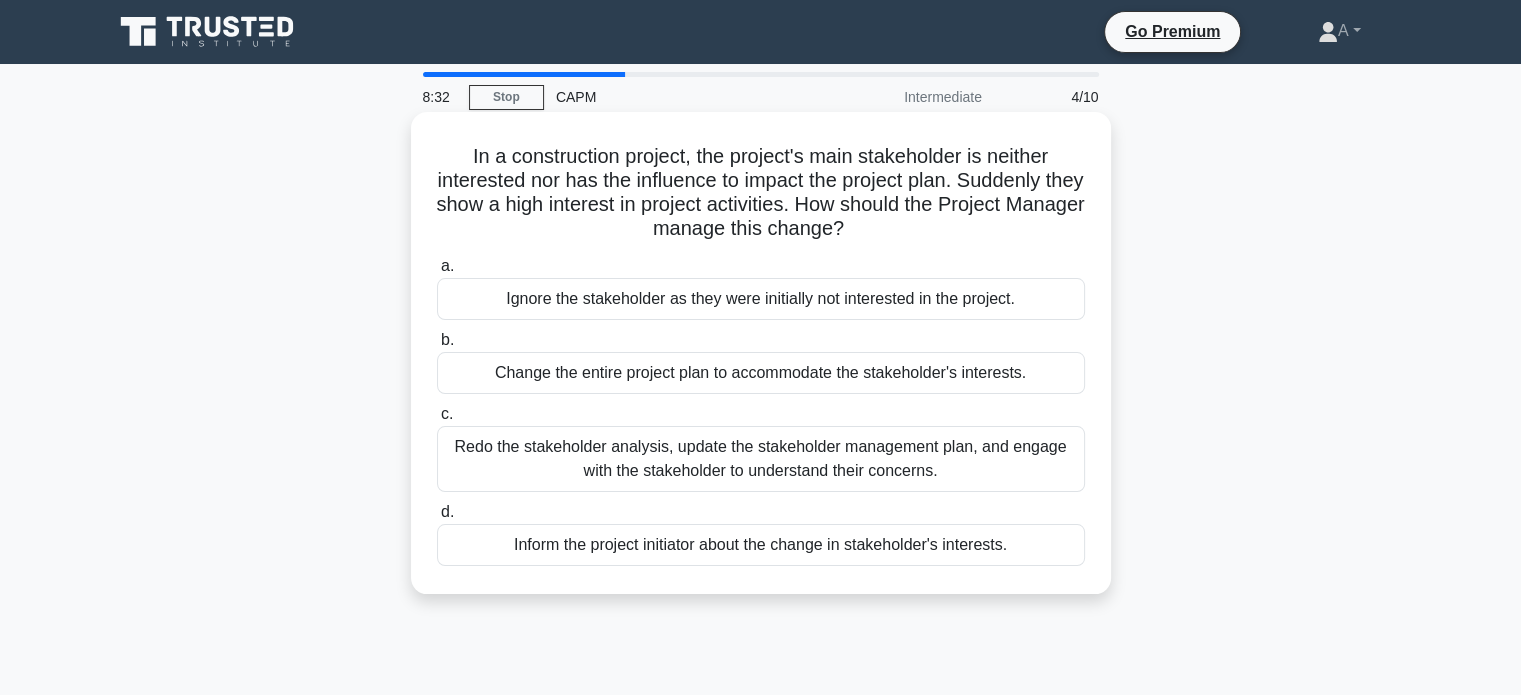 click on "Redo the stakeholder analysis, update the stakeholder management plan, and engage with the stakeholder to understand their concerns." at bounding box center [761, 459] 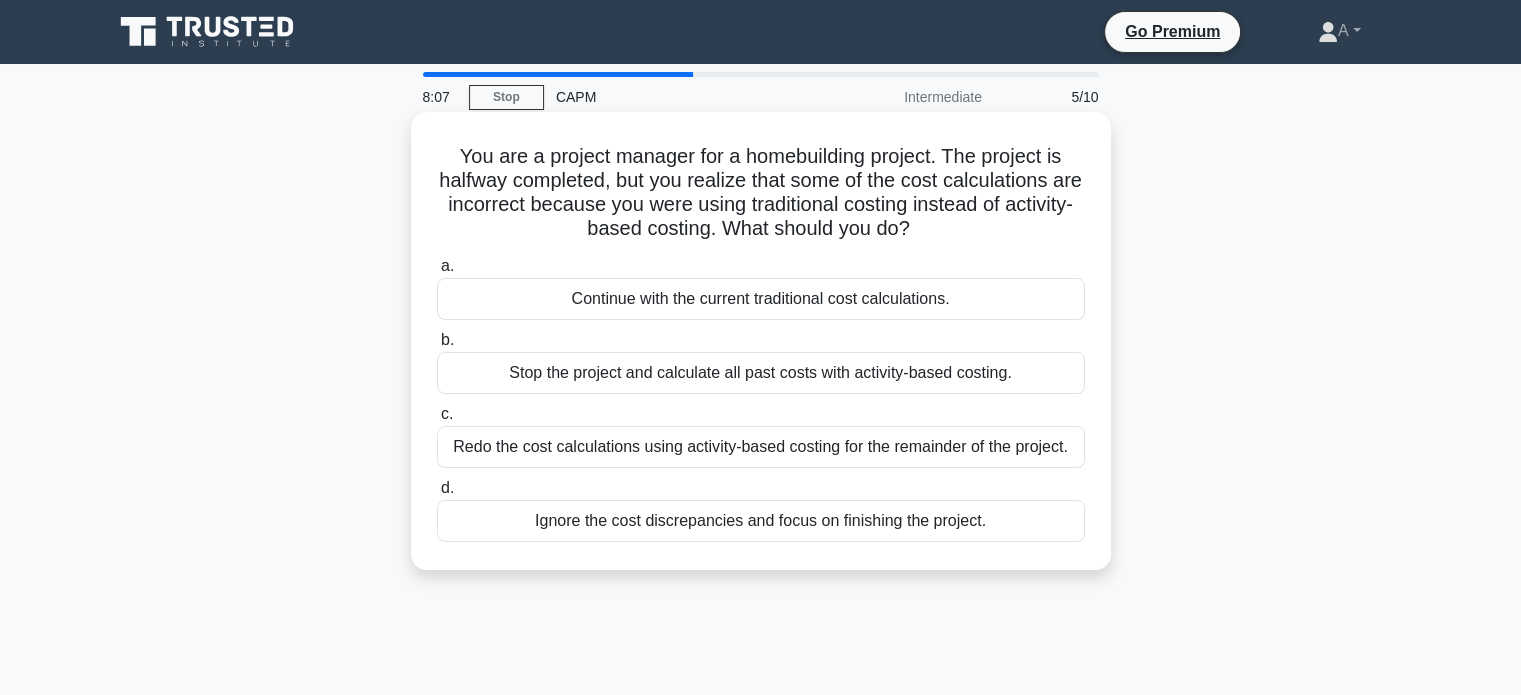 click on "Redo the cost calculations using activity-based costing for the remainder of the project." at bounding box center (761, 447) 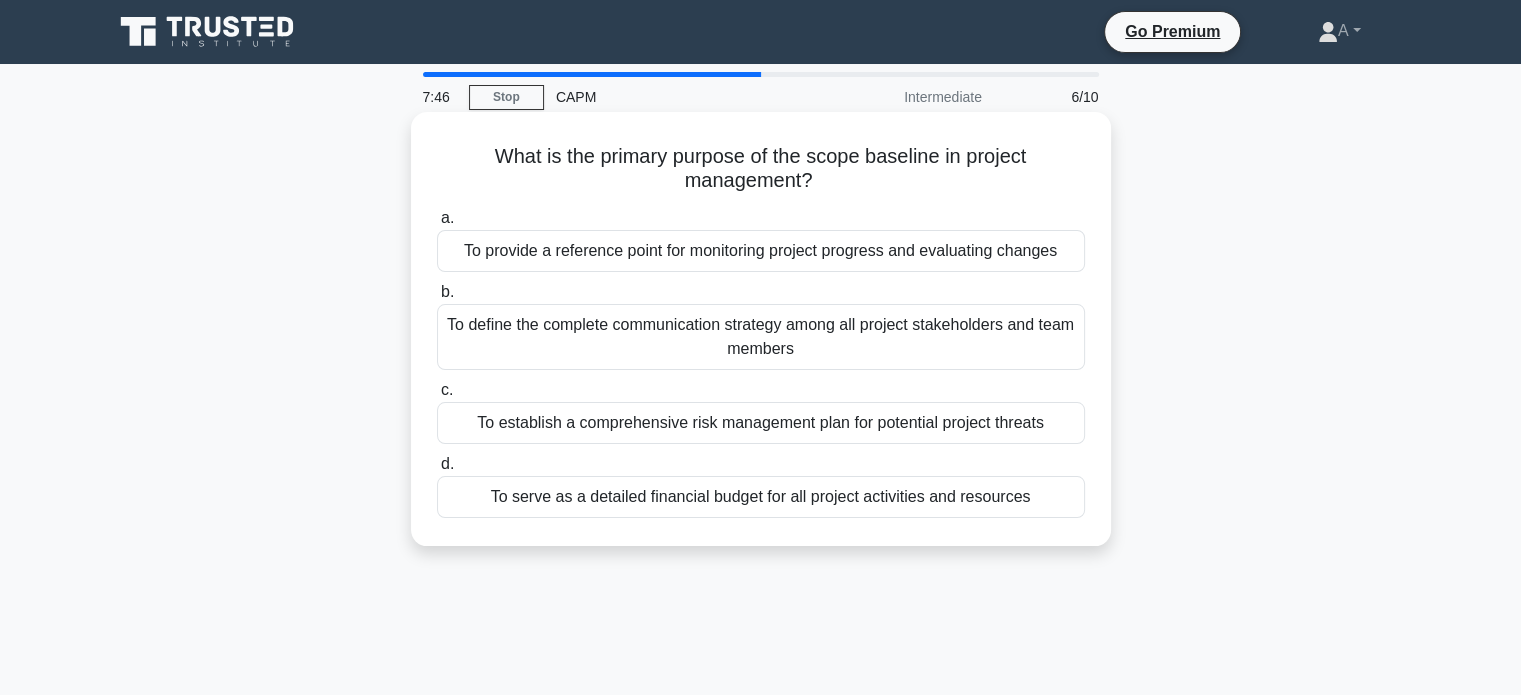 click on "To provide a reference point for monitoring project progress and evaluating changes" at bounding box center (761, 251) 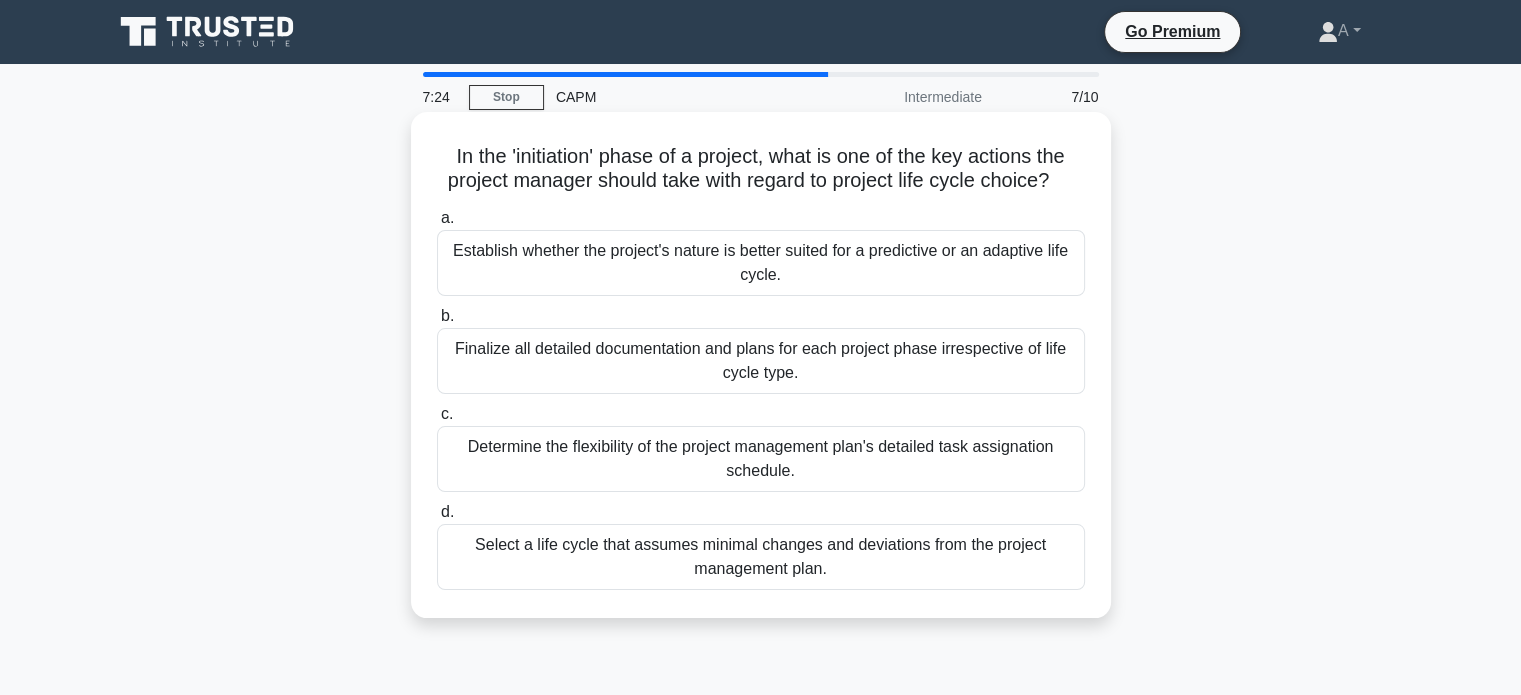 click on "Establish whether the project's nature is better suited for a predictive or an adaptive life cycle." at bounding box center (761, 263) 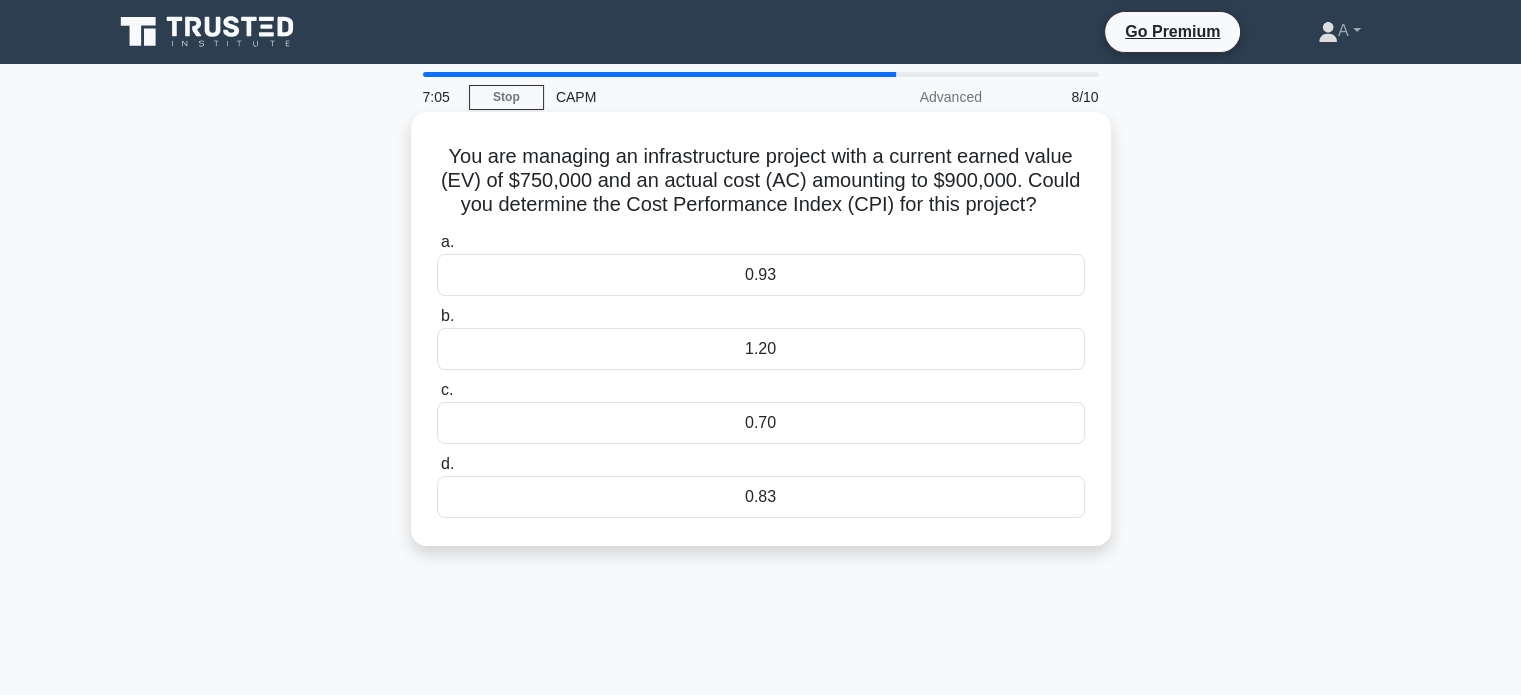 click on "0.70" at bounding box center [761, 423] 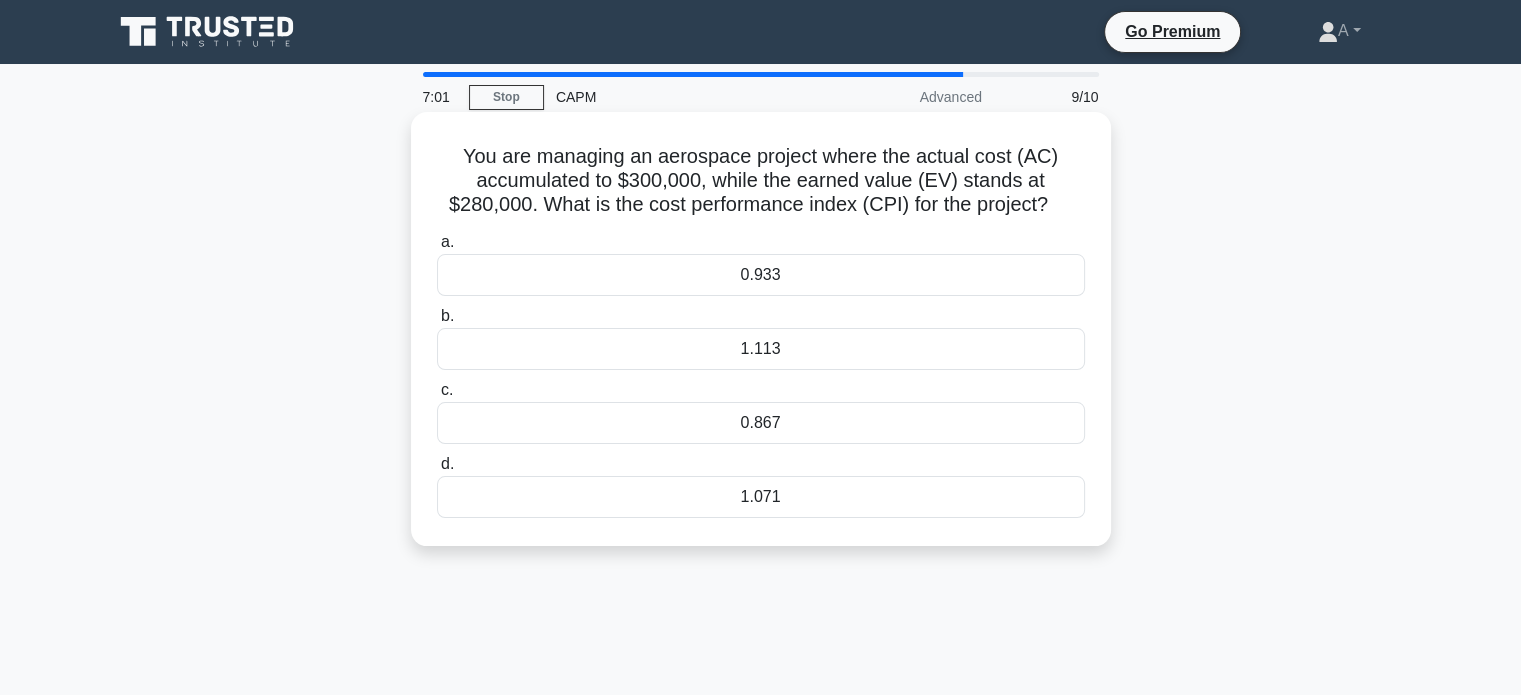 click on "1.113" at bounding box center (761, 349) 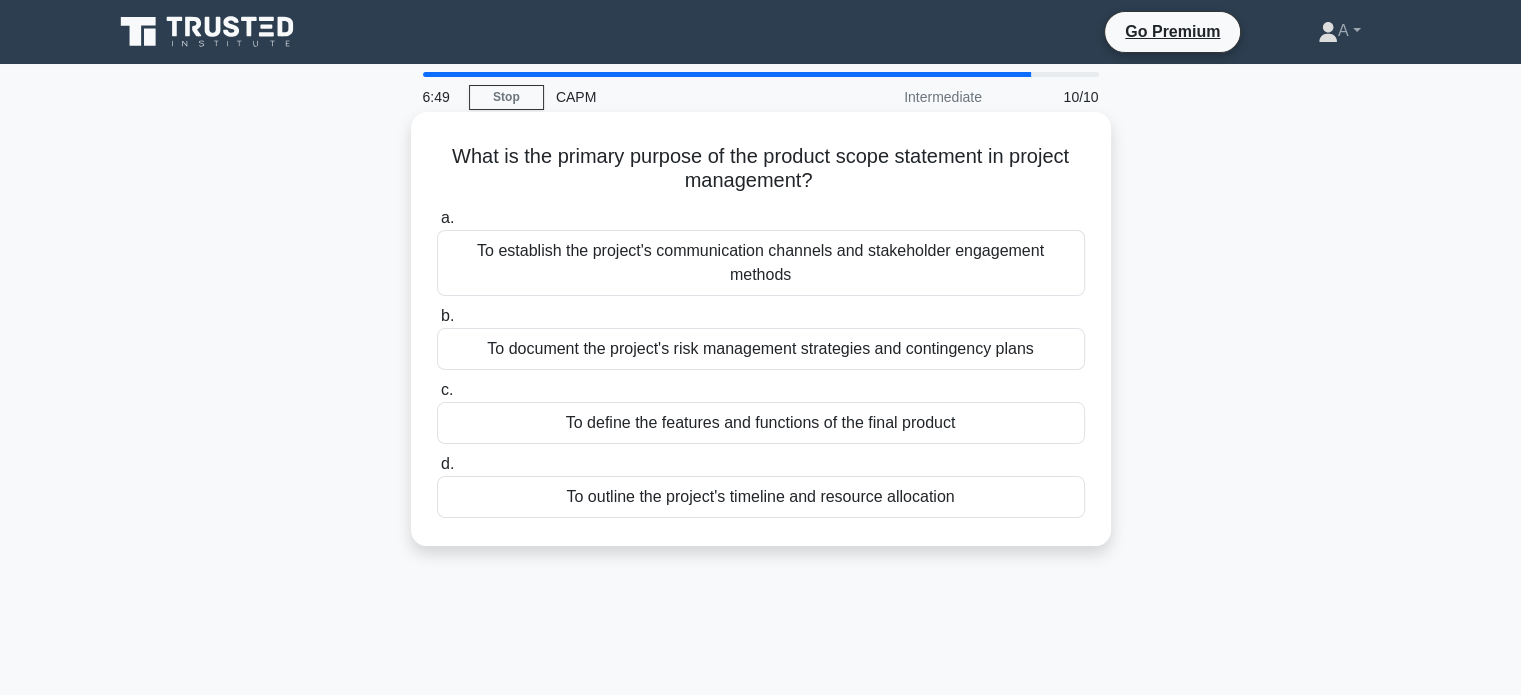 click on "To define the features and functions of the final product" at bounding box center [761, 423] 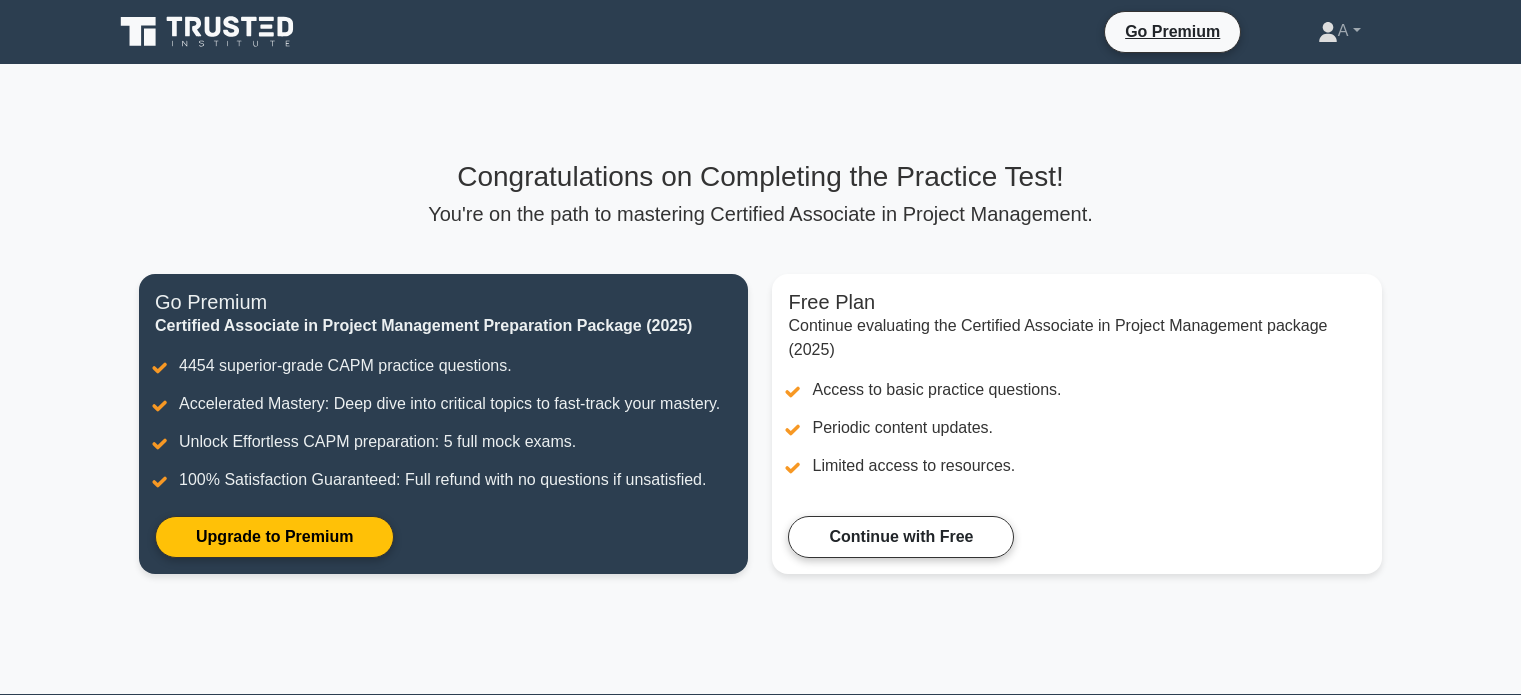 scroll, scrollTop: 0, scrollLeft: 0, axis: both 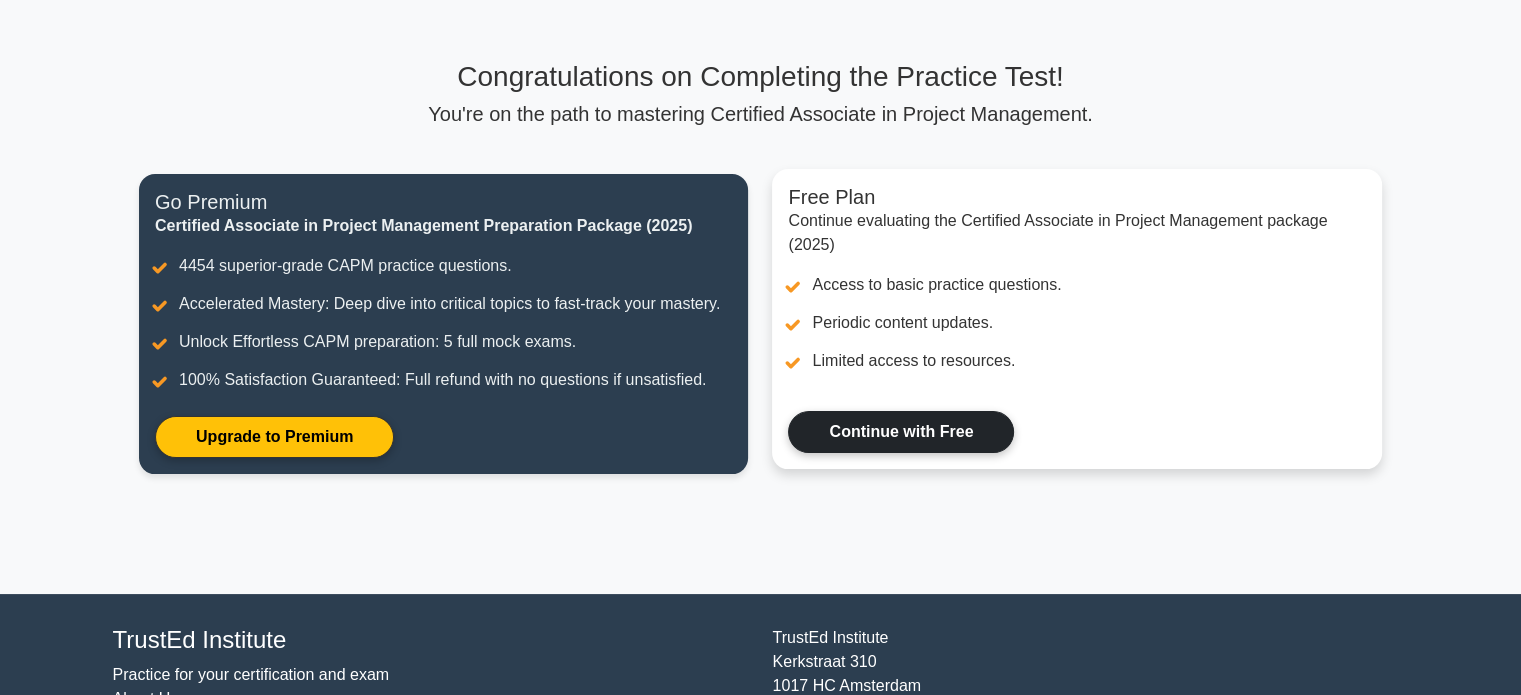 click on "Continue with Free" at bounding box center (901, 432) 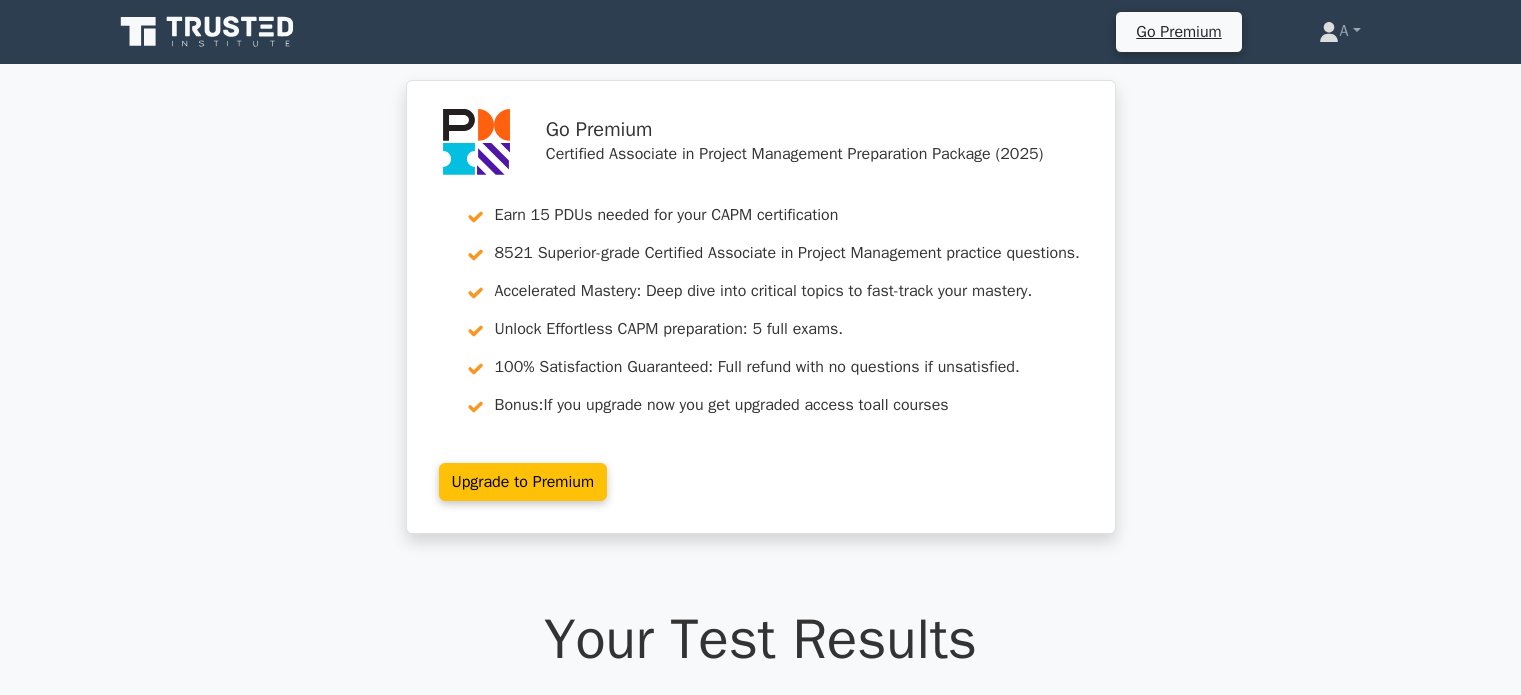 scroll, scrollTop: 0, scrollLeft: 0, axis: both 